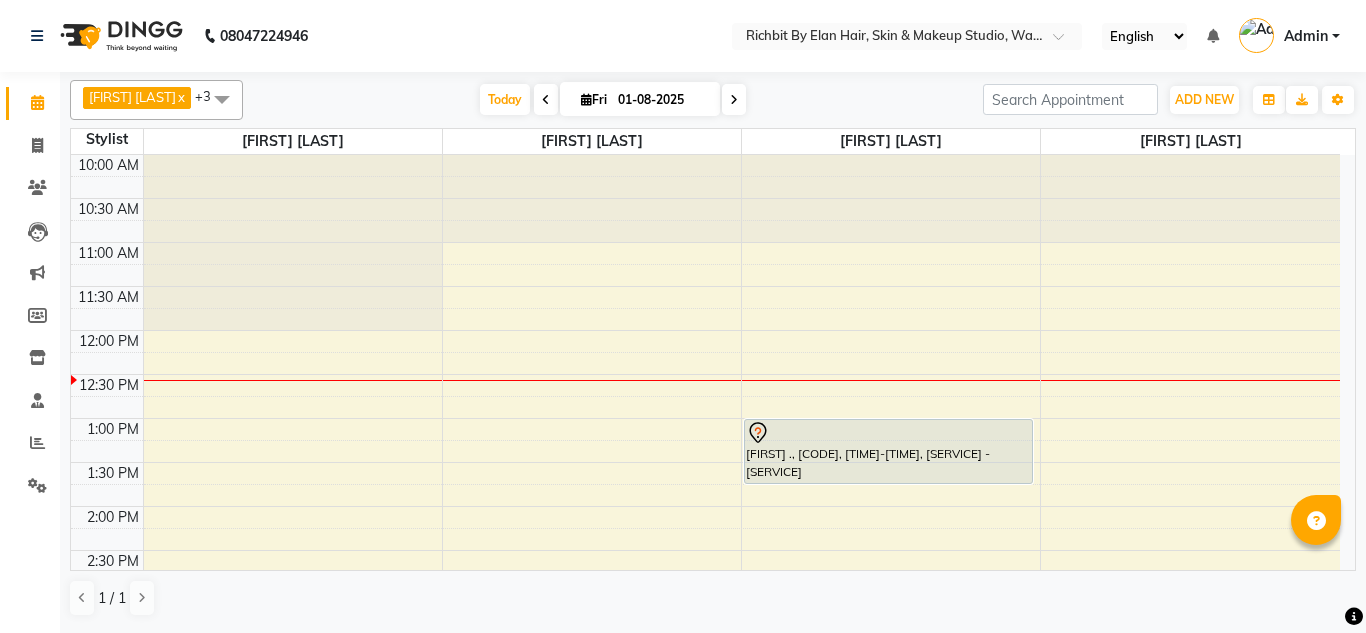 scroll, scrollTop: 0, scrollLeft: 0, axis: both 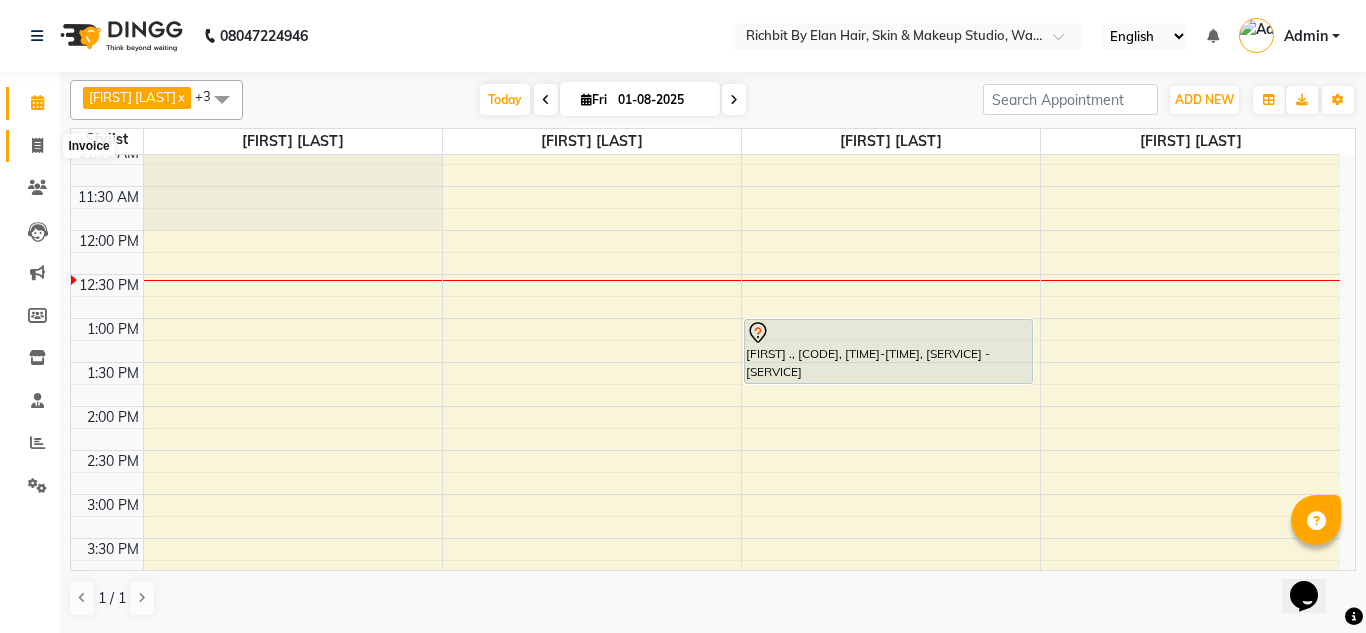 click 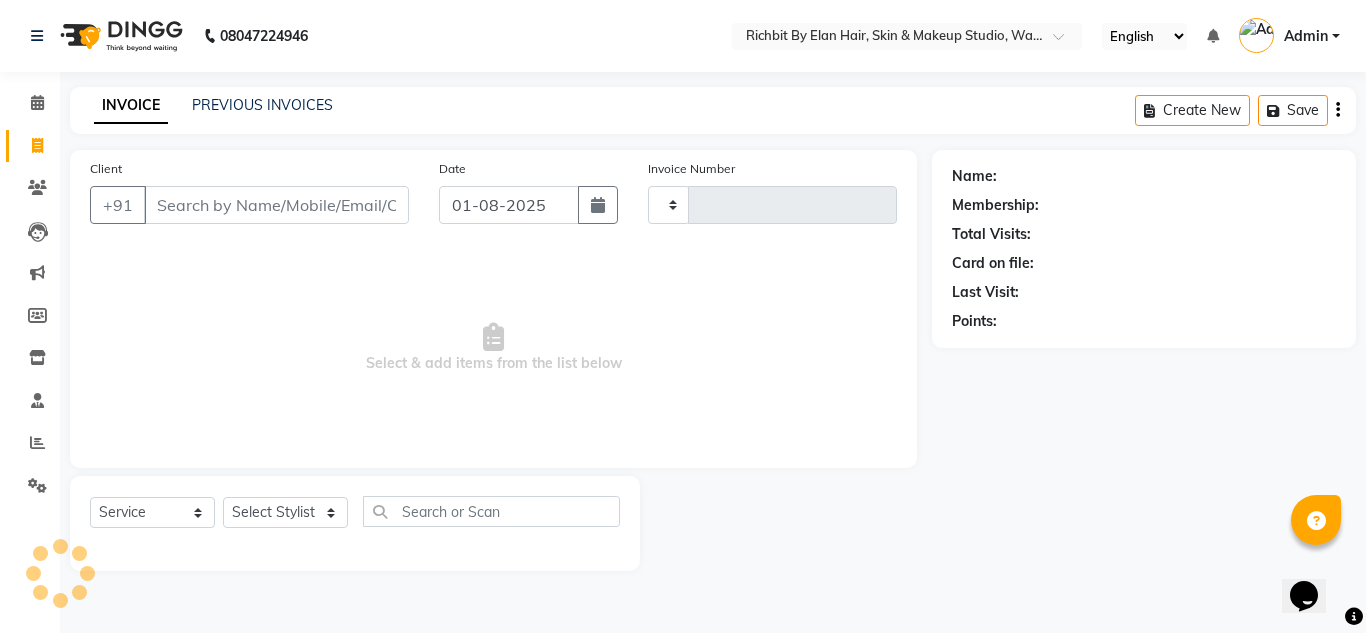 type on "0495" 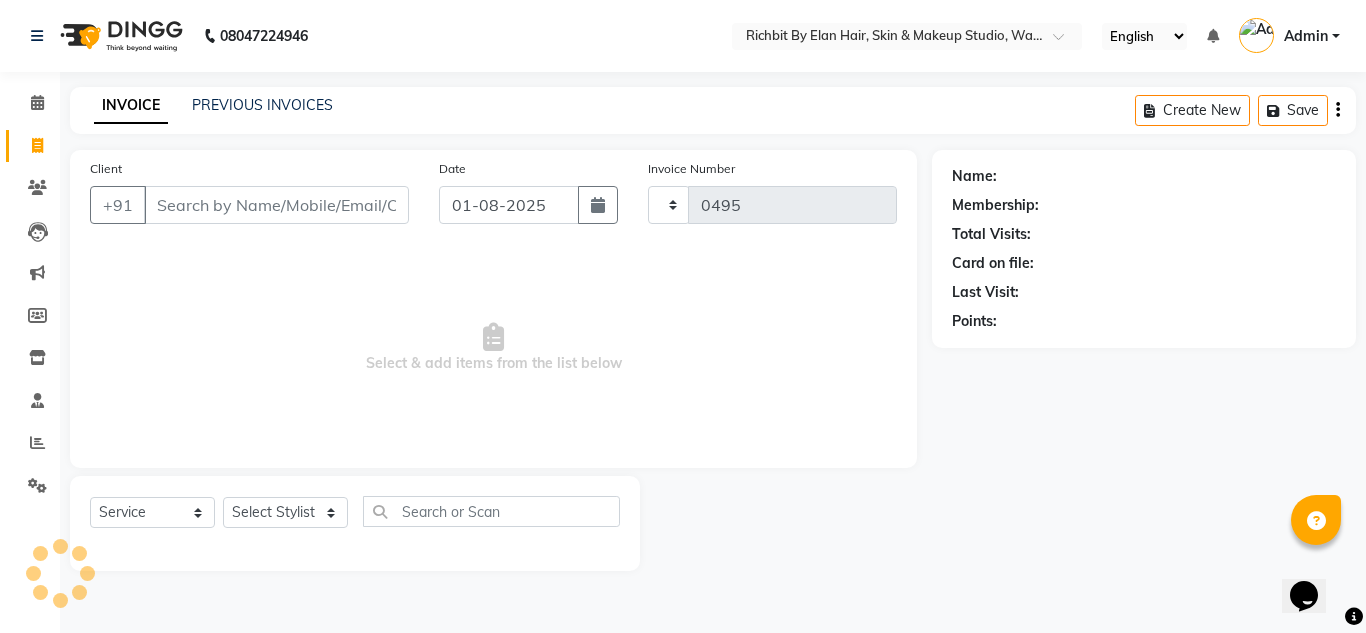 select on "4114" 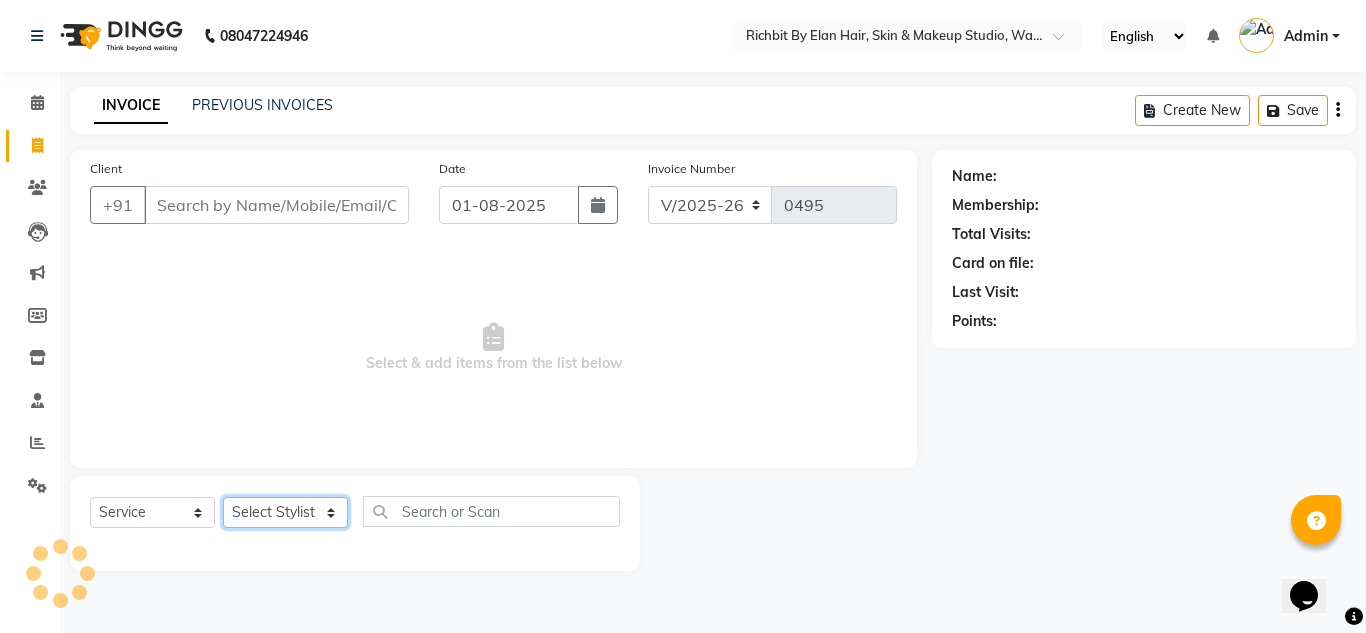 click on "Select Stylist [FIRST] [FIRST] [FIRST] [FIRST] [FIRST]" 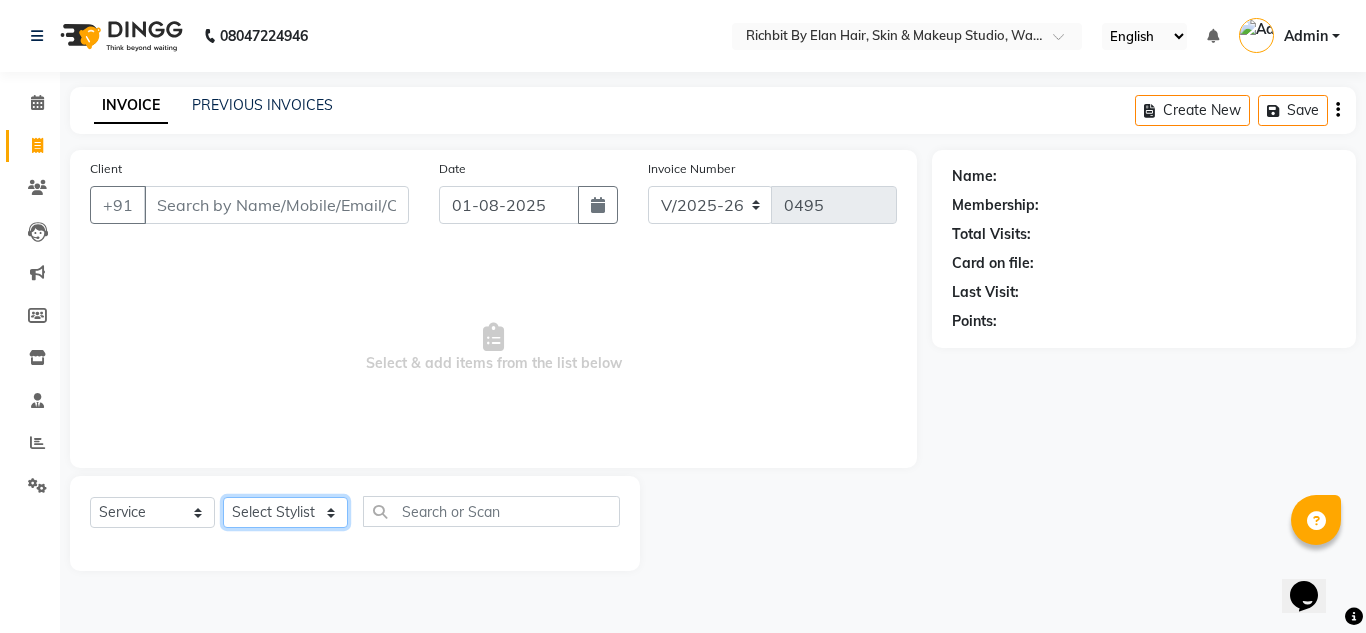 select on "59451" 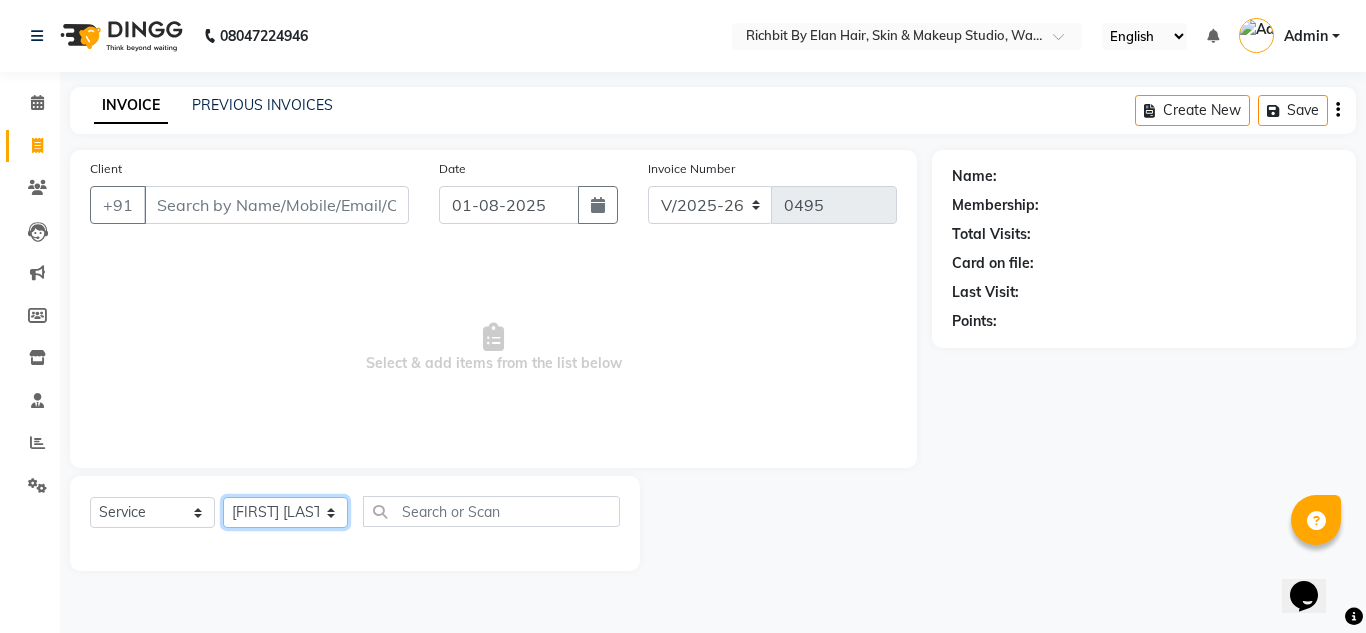 click on "Select Stylist [FIRST] [FIRST] [FIRST] [FIRST] [FIRST]" 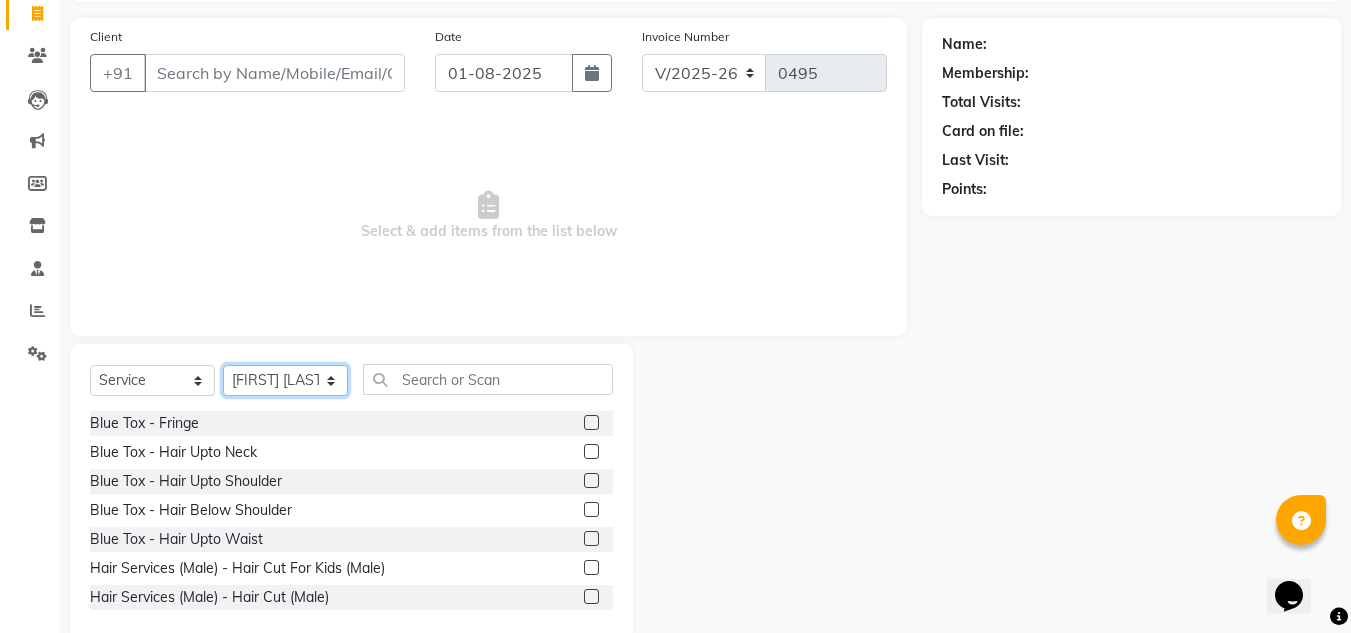 scroll, scrollTop: 168, scrollLeft: 0, axis: vertical 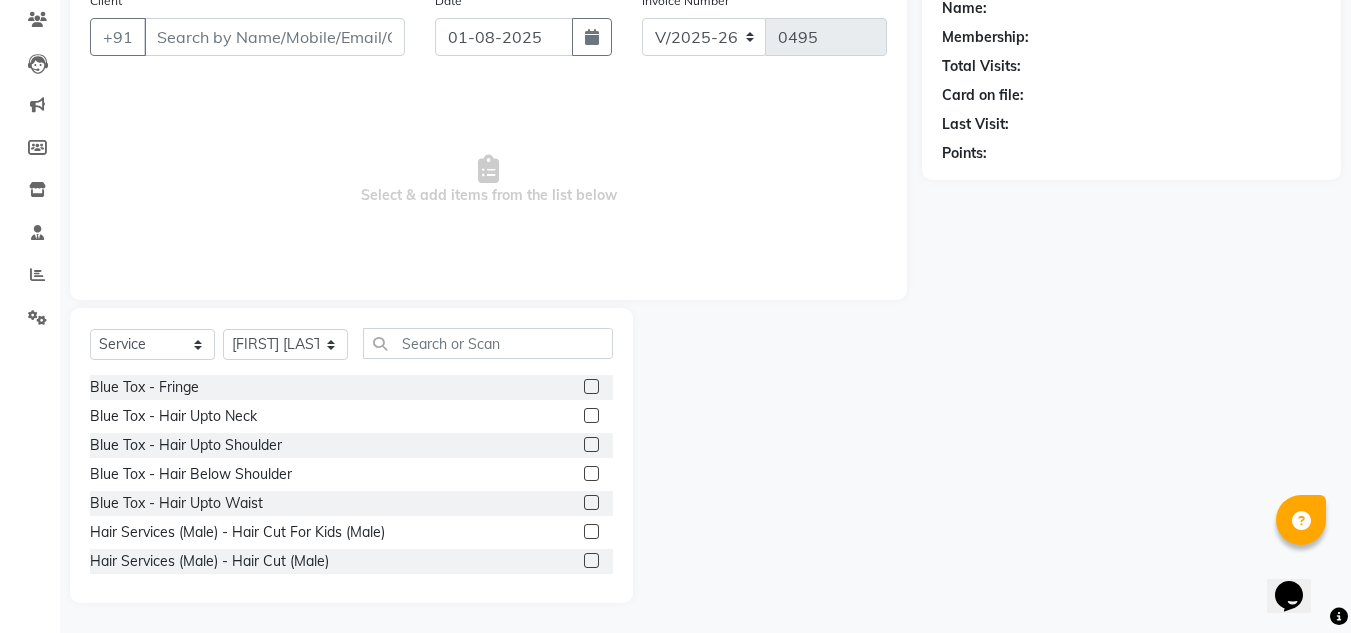 click on "Select  Service  Product  Membership  Package Voucher Prepaid Gift Card  Select Stylist [FIRST] [FIRST] [FIRST] [FIRST] [FIRST] [SERVICE] - [SERVICE]  [SERVICE] - [SERVICE]  [SERVICE] - [SERVICE]  [SERVICE] - [SERVICE]  [SERVICE] (Male) - [SERVICE] For Kids (Male)  [SERVICE] (Male) - [SERVICE] (Male)  [SERVICE] (Male) - [SERVICE] [SERVICE] For Wash With [SERVICE] (Male)  [SERVICE] (Male) - [SERVICE] With [SERVICE] (Male)  [SERVICE] (Male) - [SERVICE] (Male)  [SERVICE] (Male) - [SERVICE] - Crafting (Male)  [SERVICE] (Male) - [SERVICE] (Male)  [SERVICE] (Female) - [SERVICE] For Kids (Female)  [SERVICE] (Female) - [SERVICE] (Female)  [SERVICE] (Female) - [SERVICE] (Female)  [SERVICE] (Female) - [SERVICE] [SERVICE] (Female)  [SERVICE] (Female) - [SERVICE] With [SERVICE] - Upto Shoulder (Female)  [SERVICE] (Female) - [SERVICE] With [SERVICE] - Below Shoulder (Female)  De-Tan - Feet" 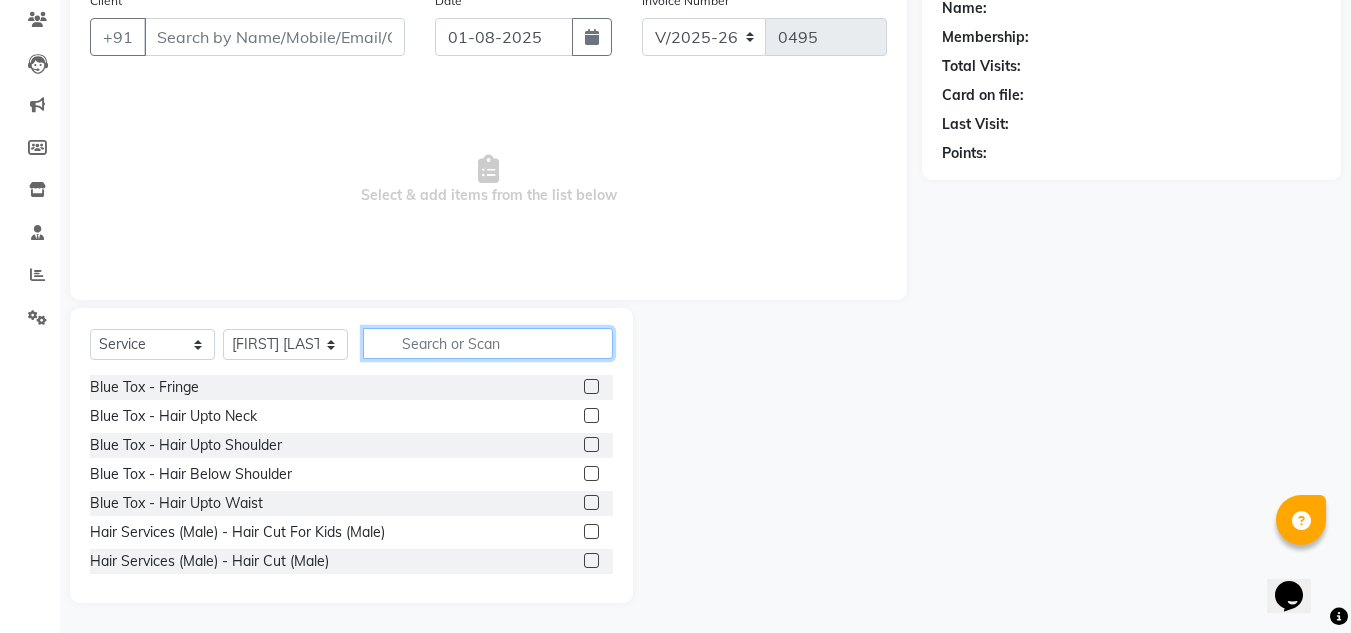 click 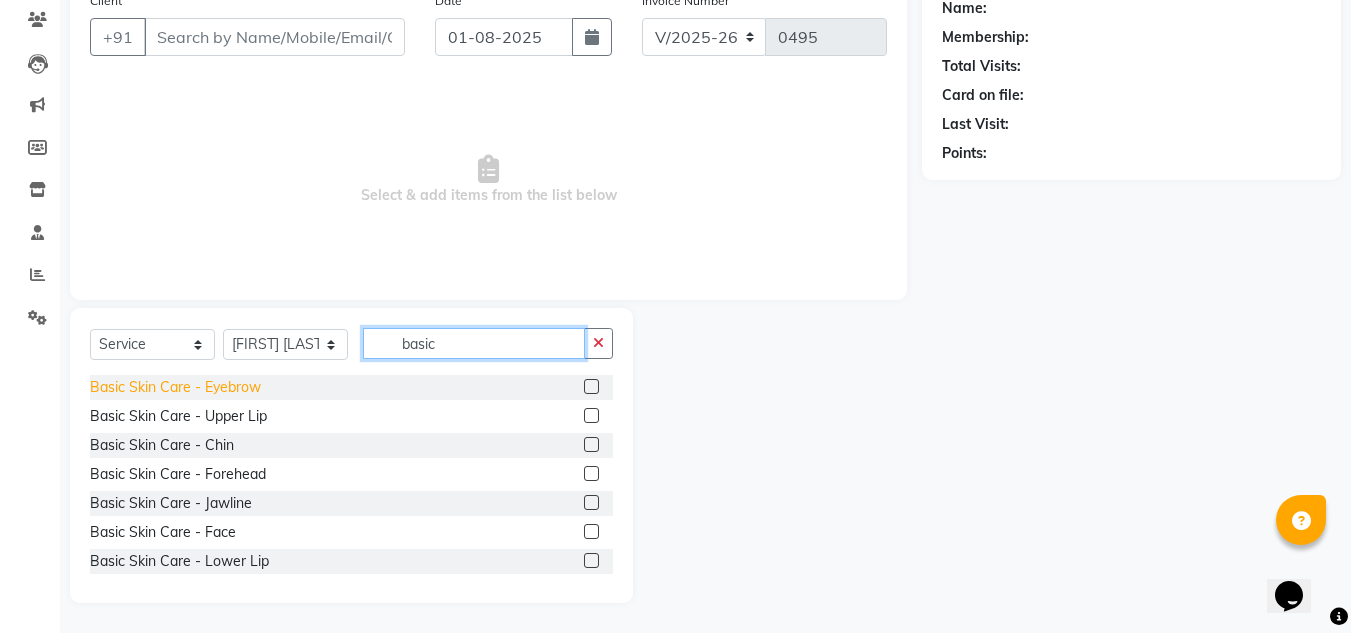 type on "basic" 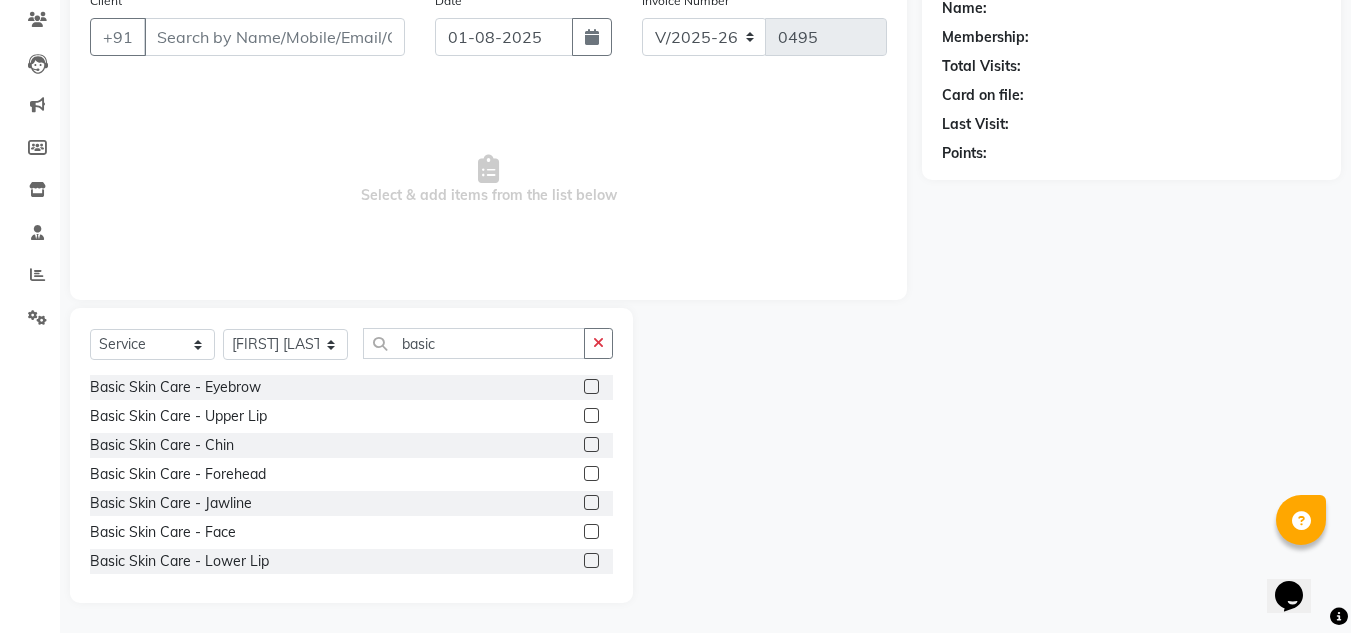 drag, startPoint x: 222, startPoint y: 380, endPoint x: 284, endPoint y: 401, distance: 65.459915 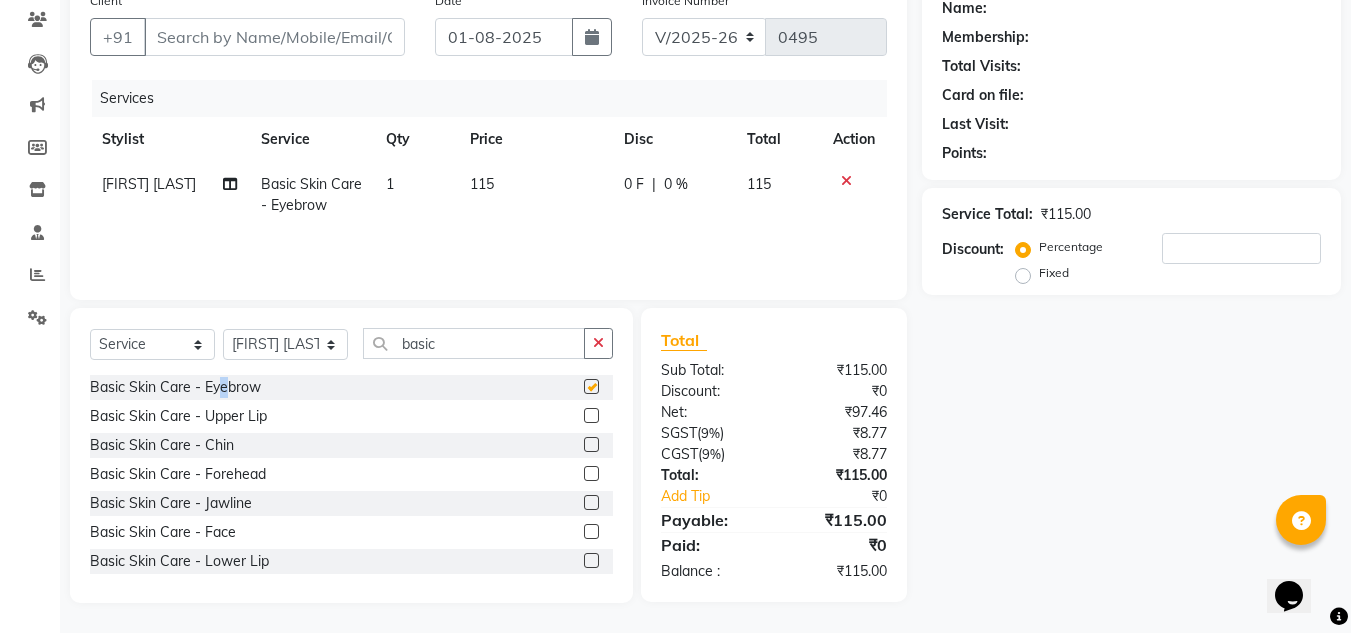 checkbox on "false" 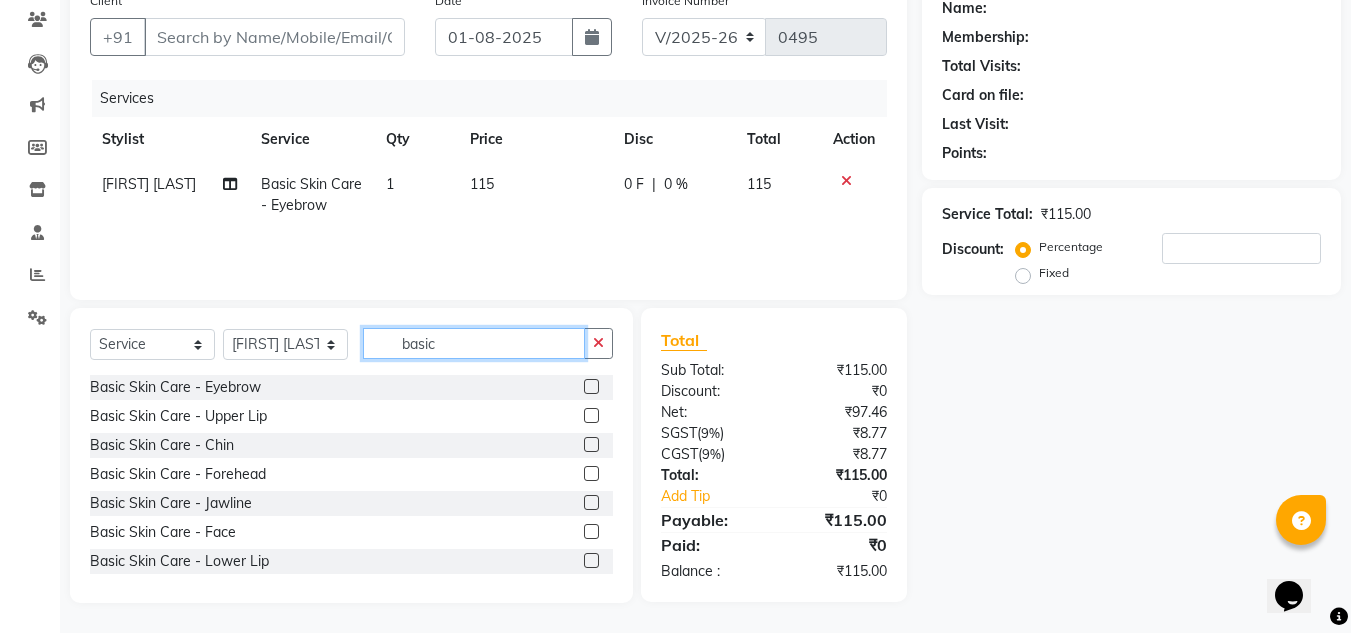 click on "basic" 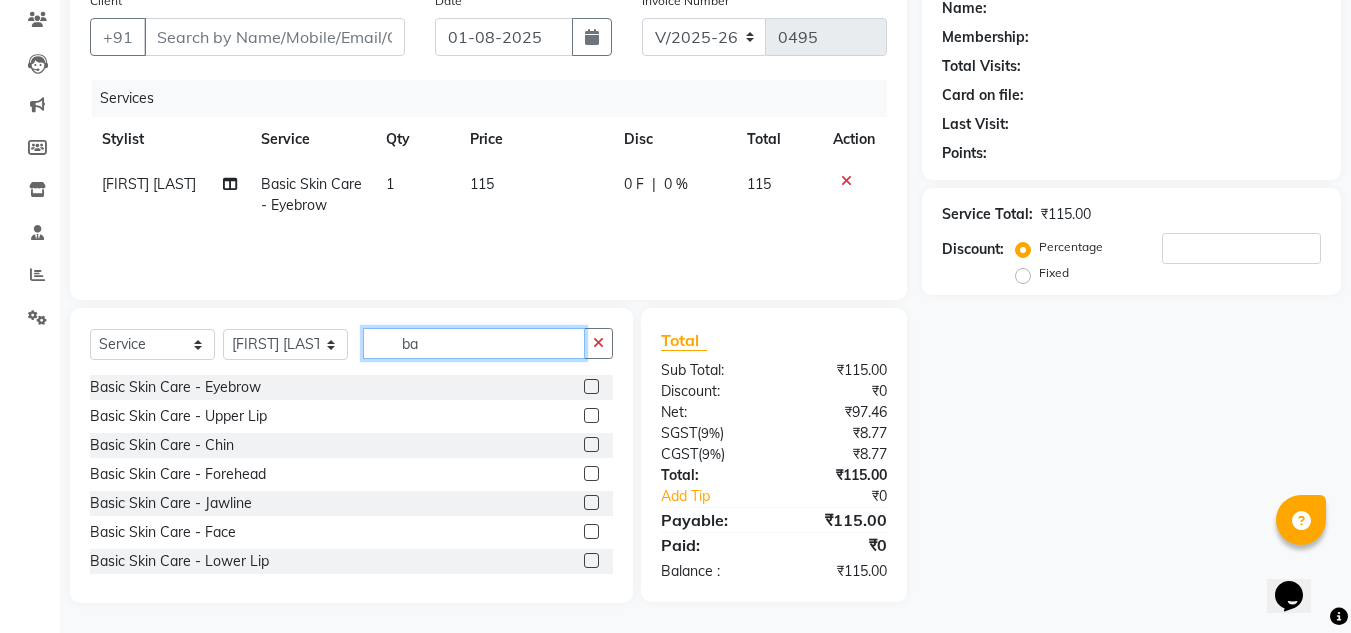 type on "b" 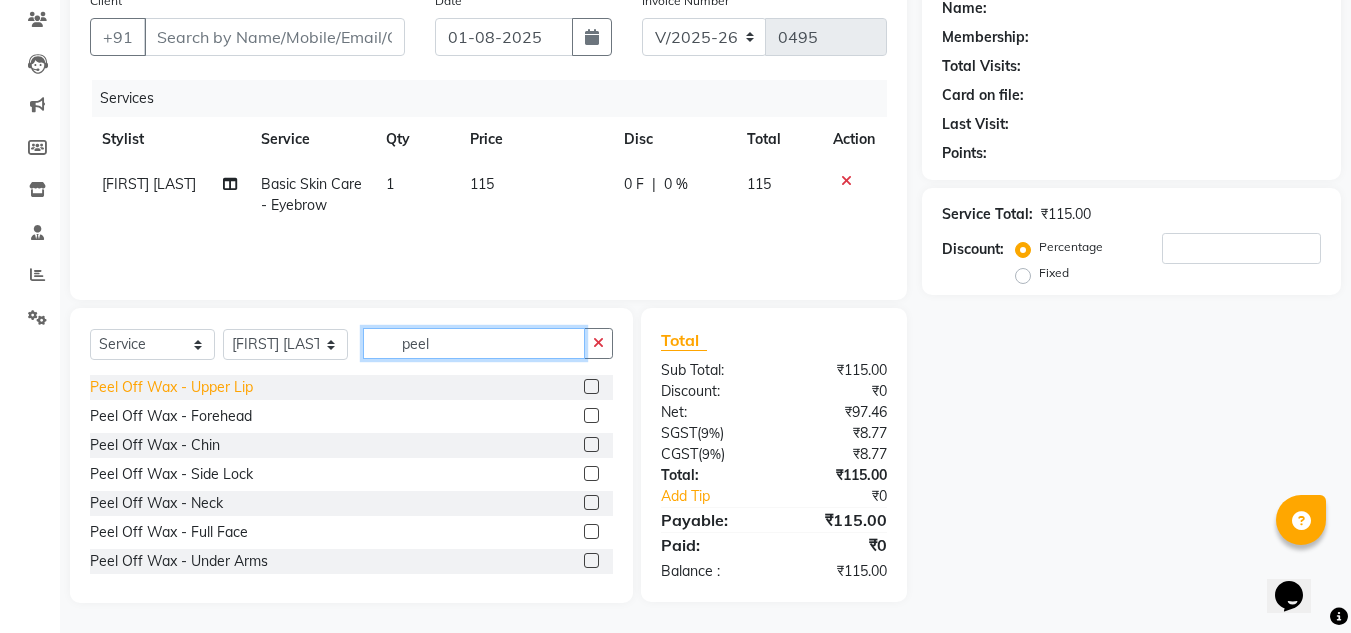 type on "peel" 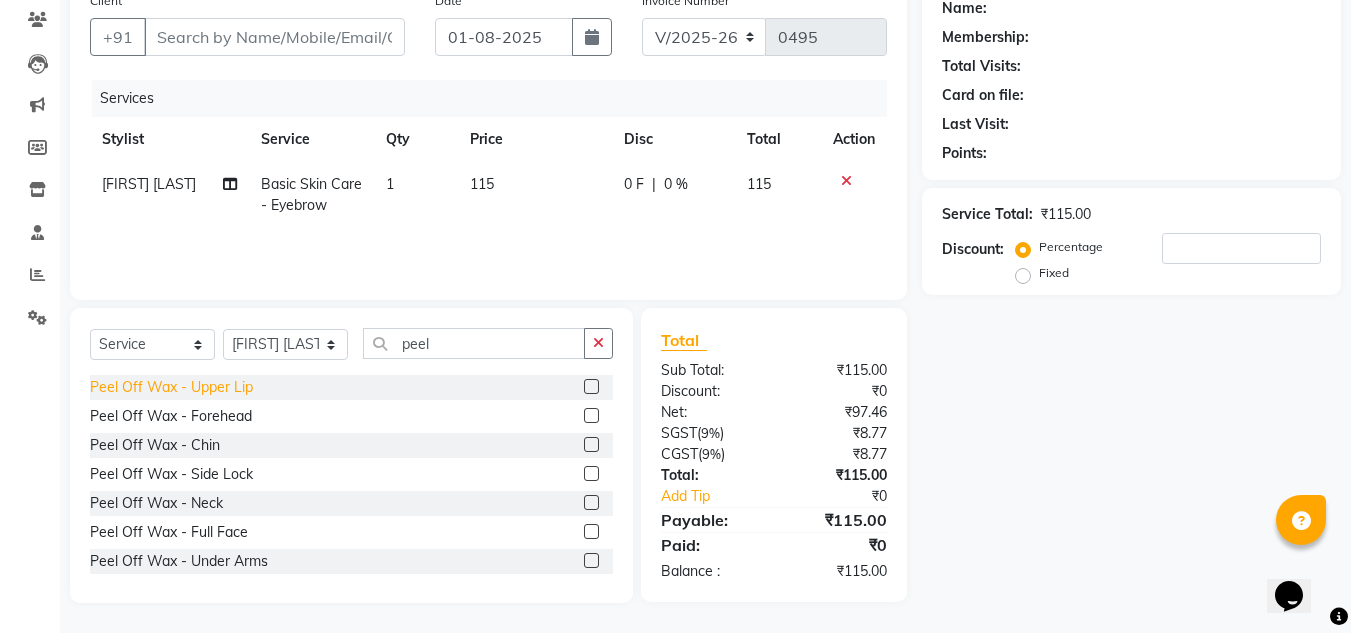 click on "Peel Off Wax - Upper Lip" 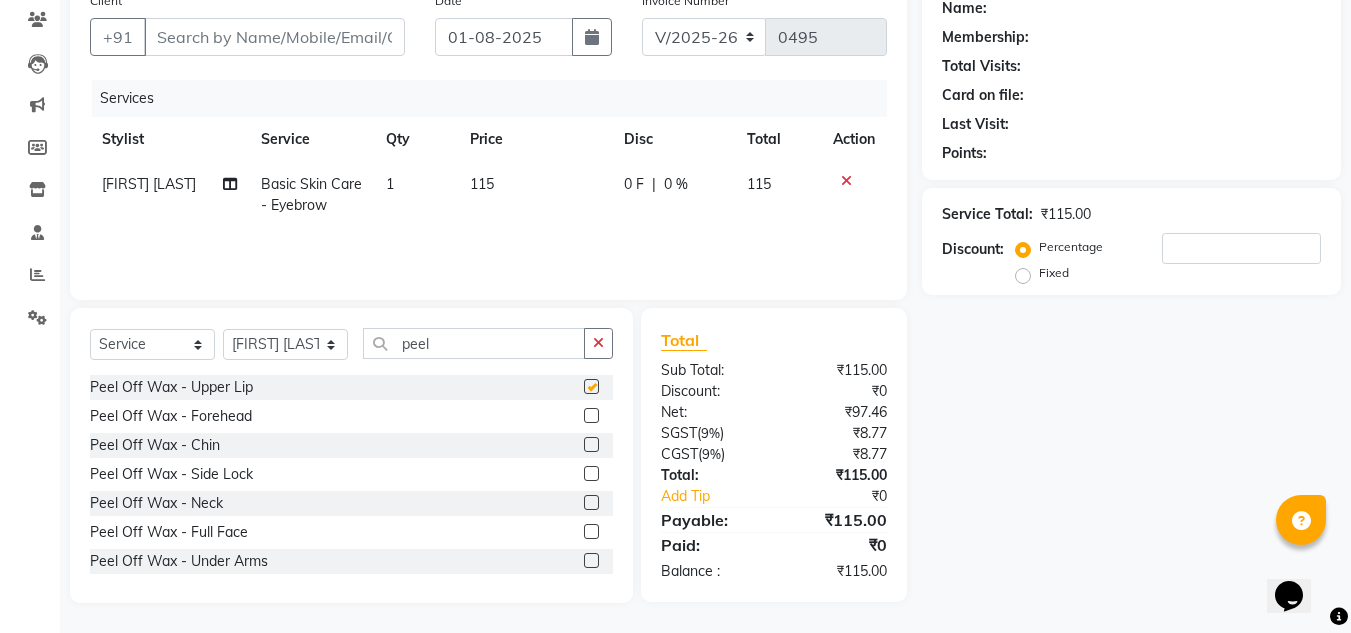checkbox on "false" 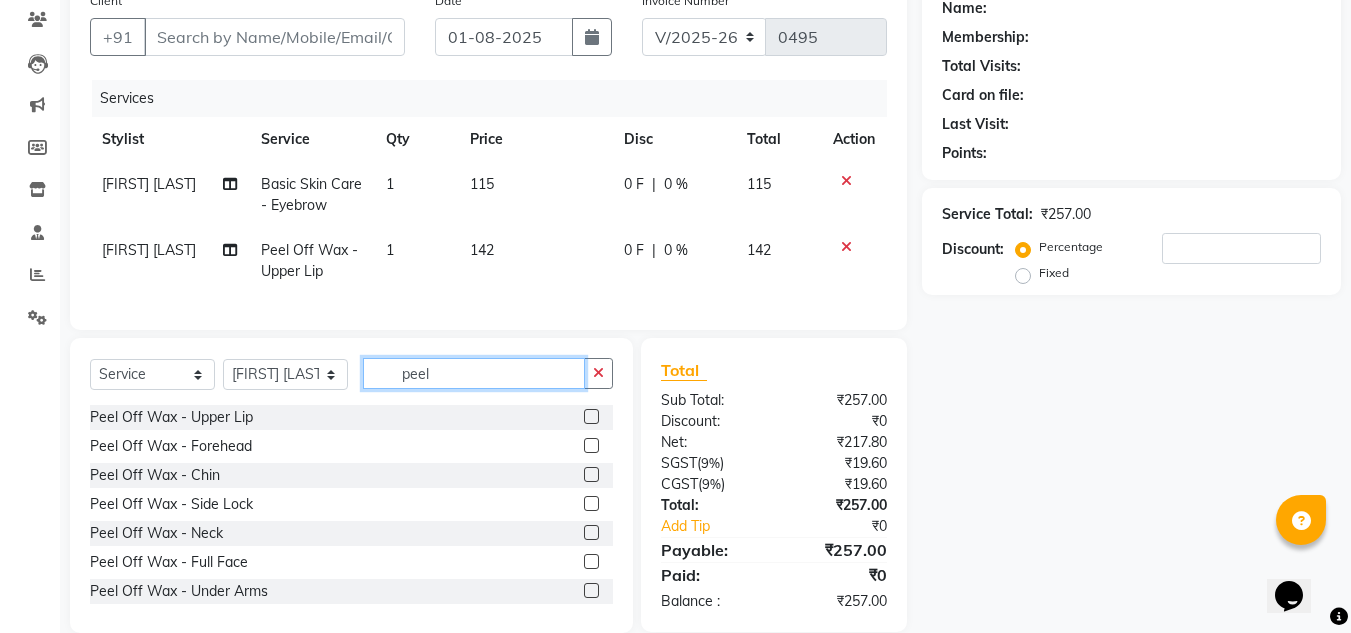 click on "peel" 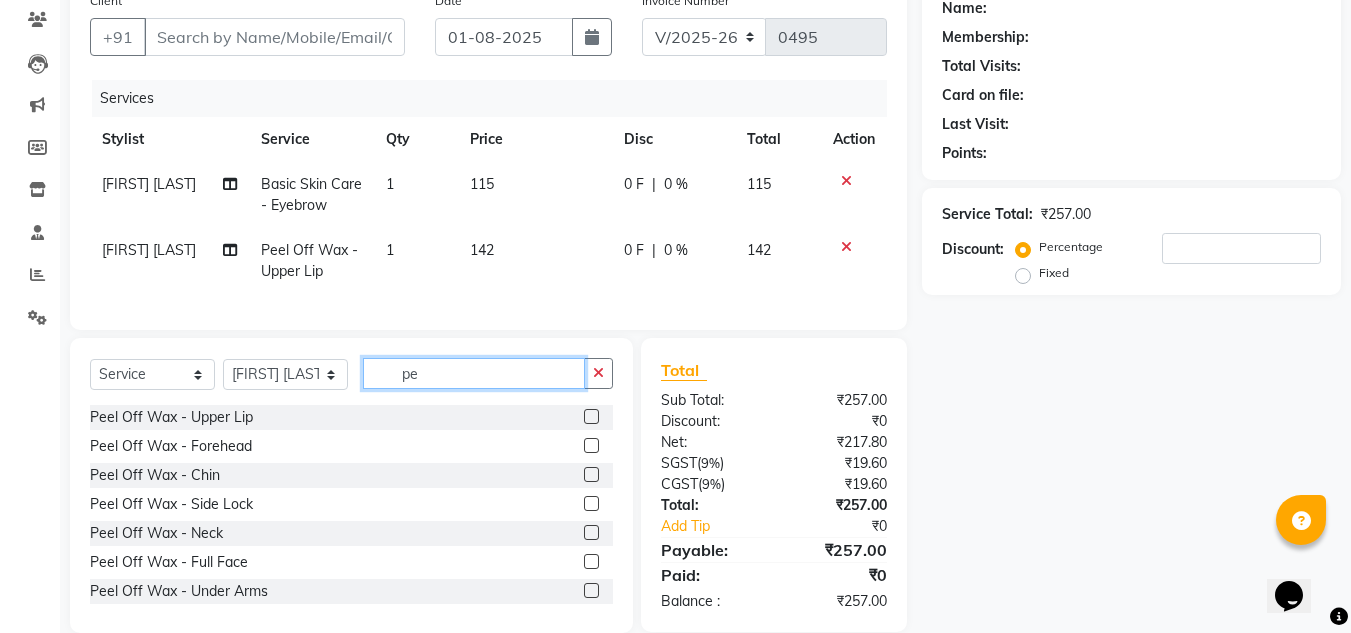 type on "p" 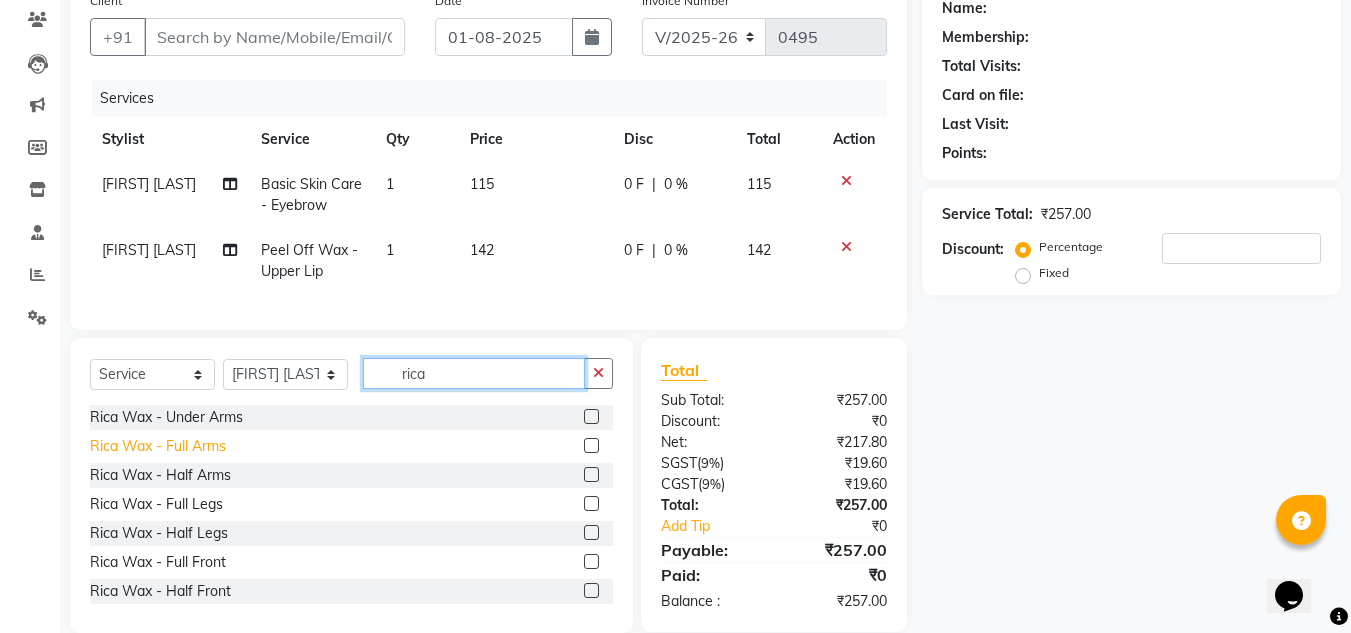 type on "rica" 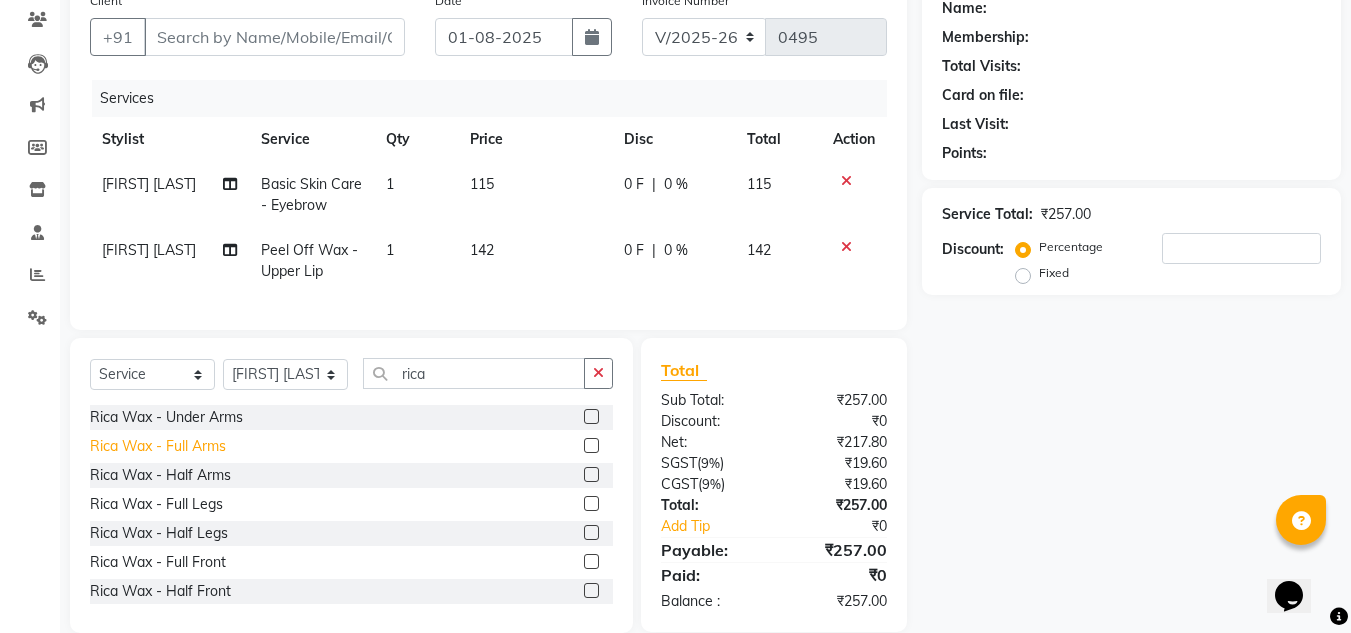 click on "Rica Wax - Full Arms" 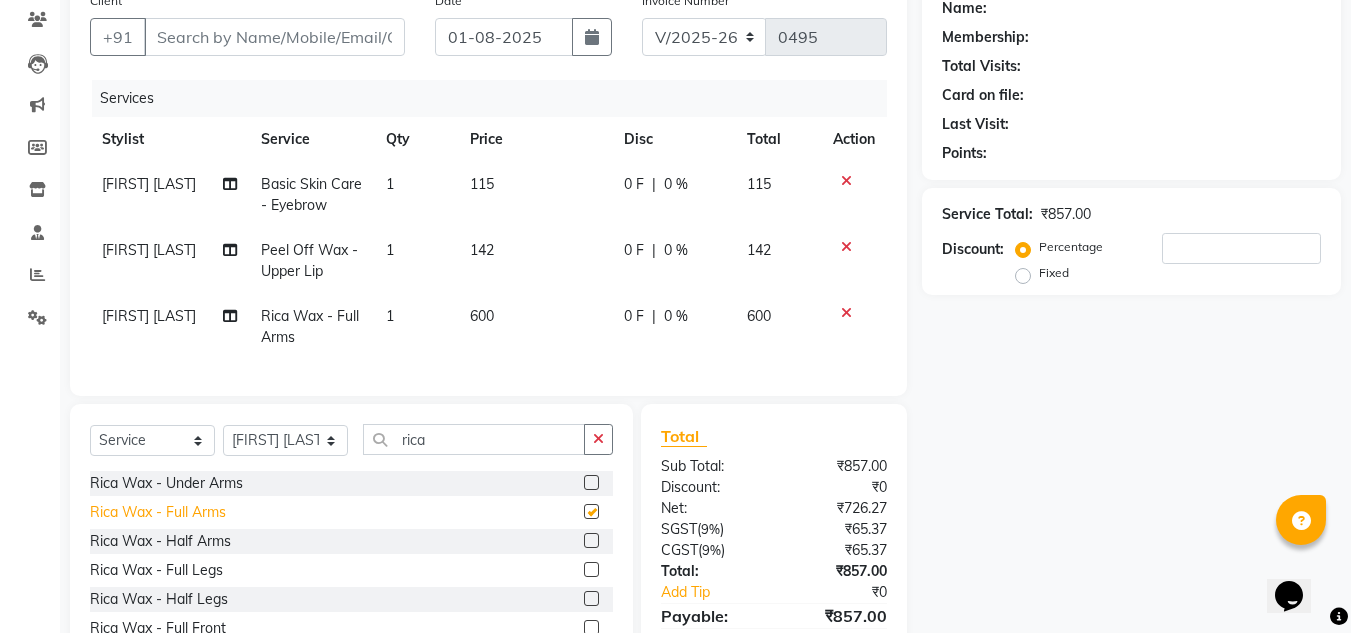 checkbox on "false" 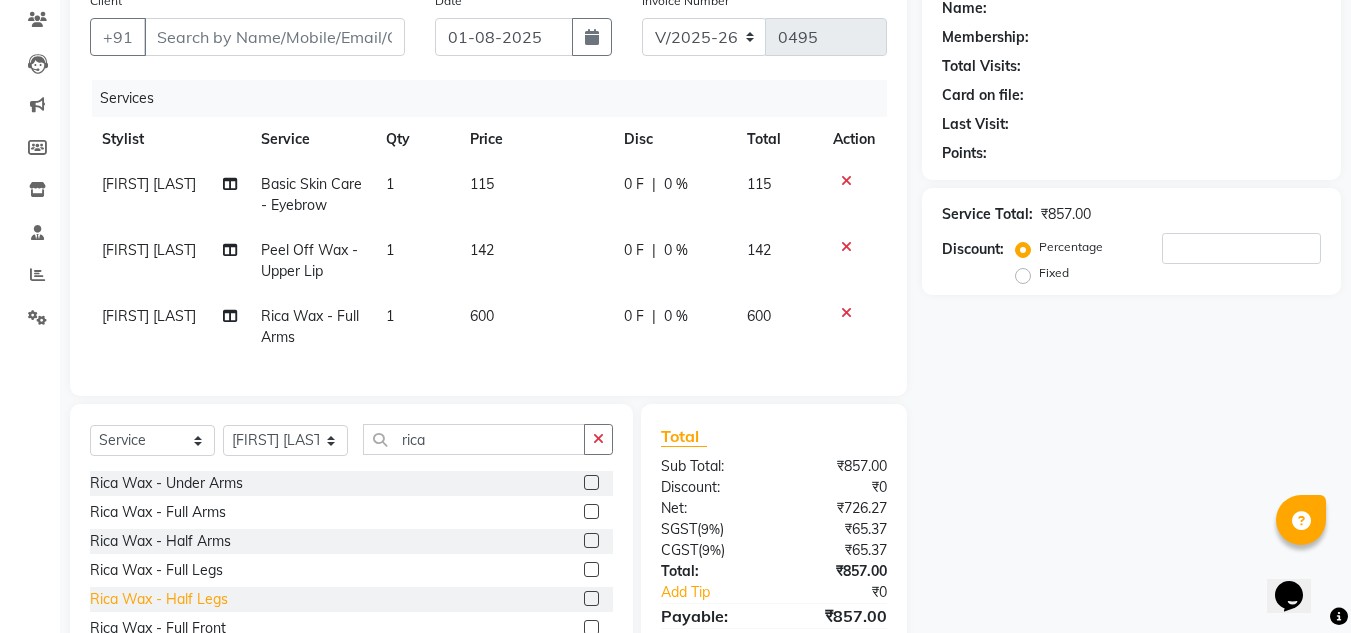click on "Rica Wax - Half Legs" 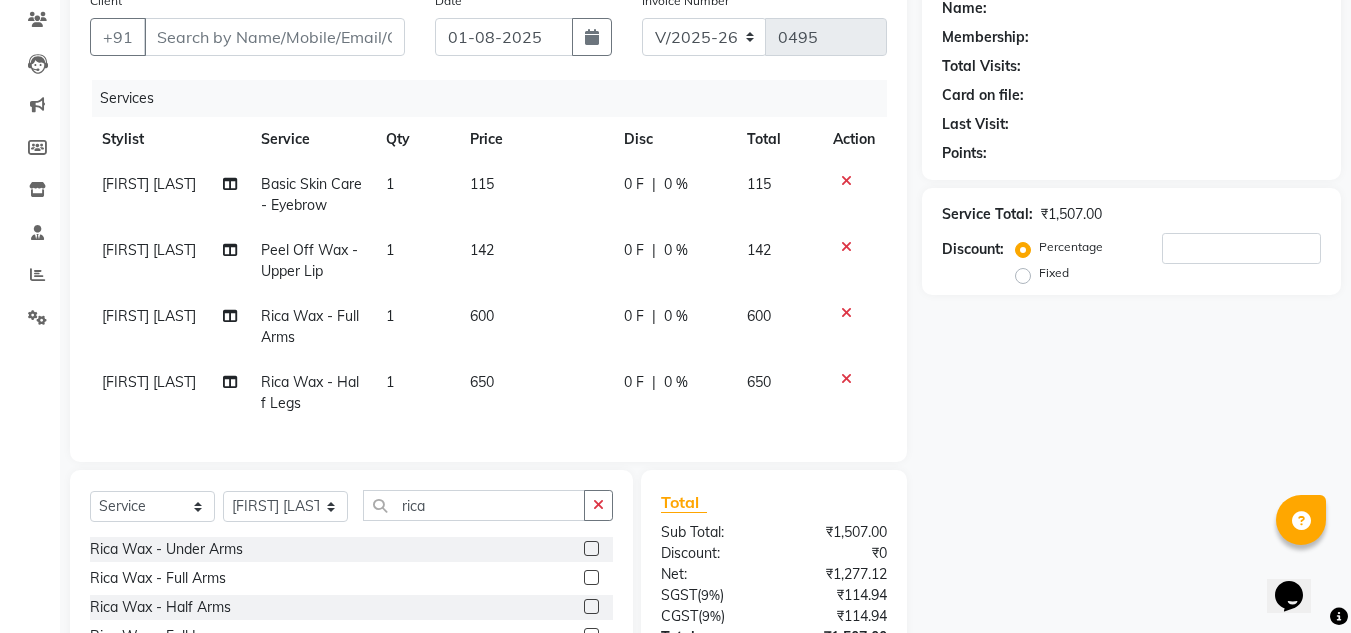 checkbox on "false" 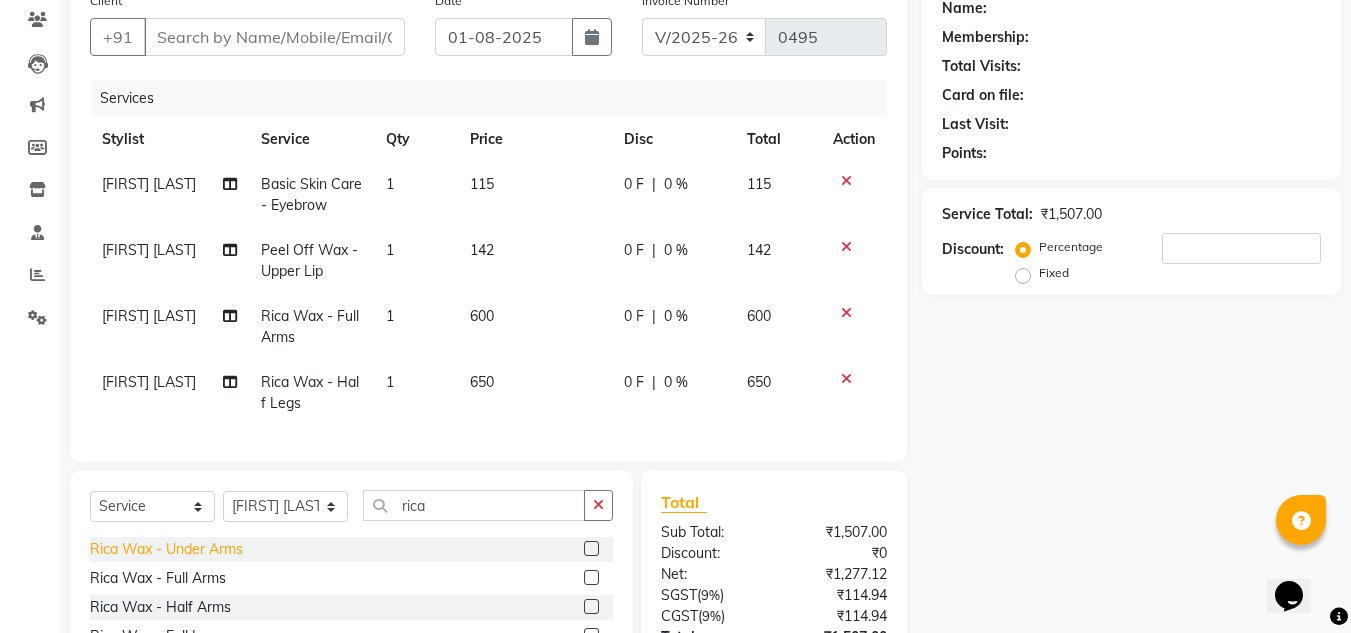 click on "Rica Wax - Under Arms" 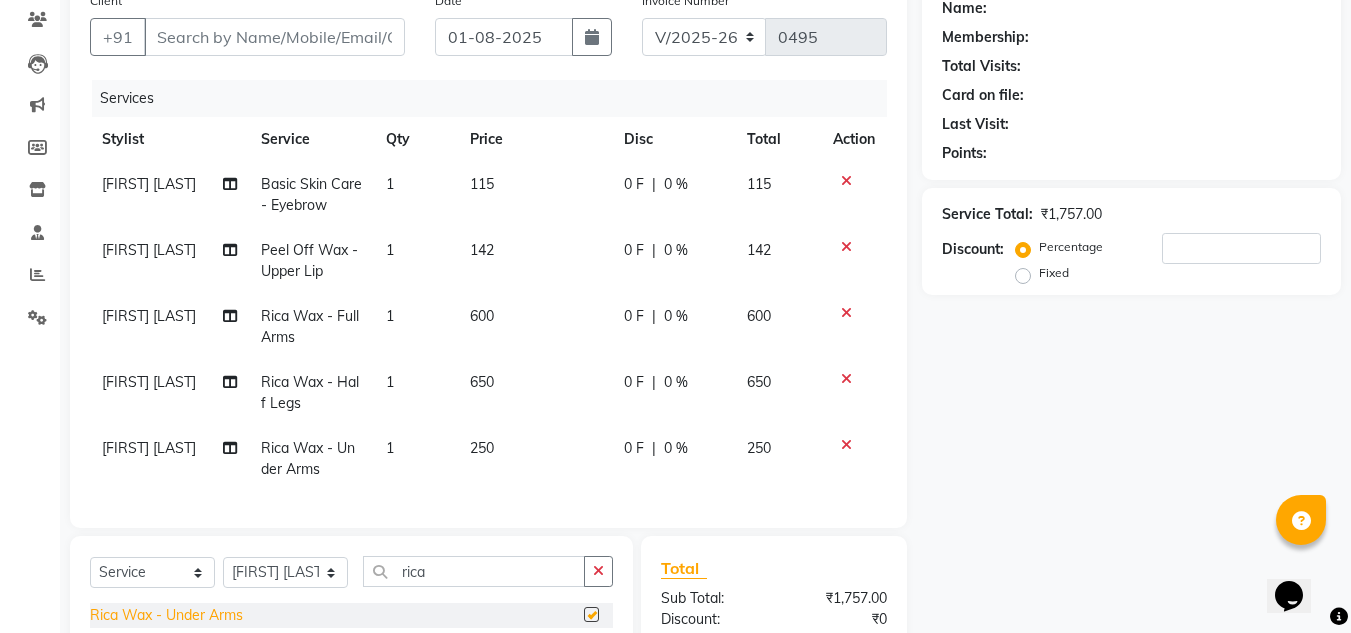 checkbox on "false" 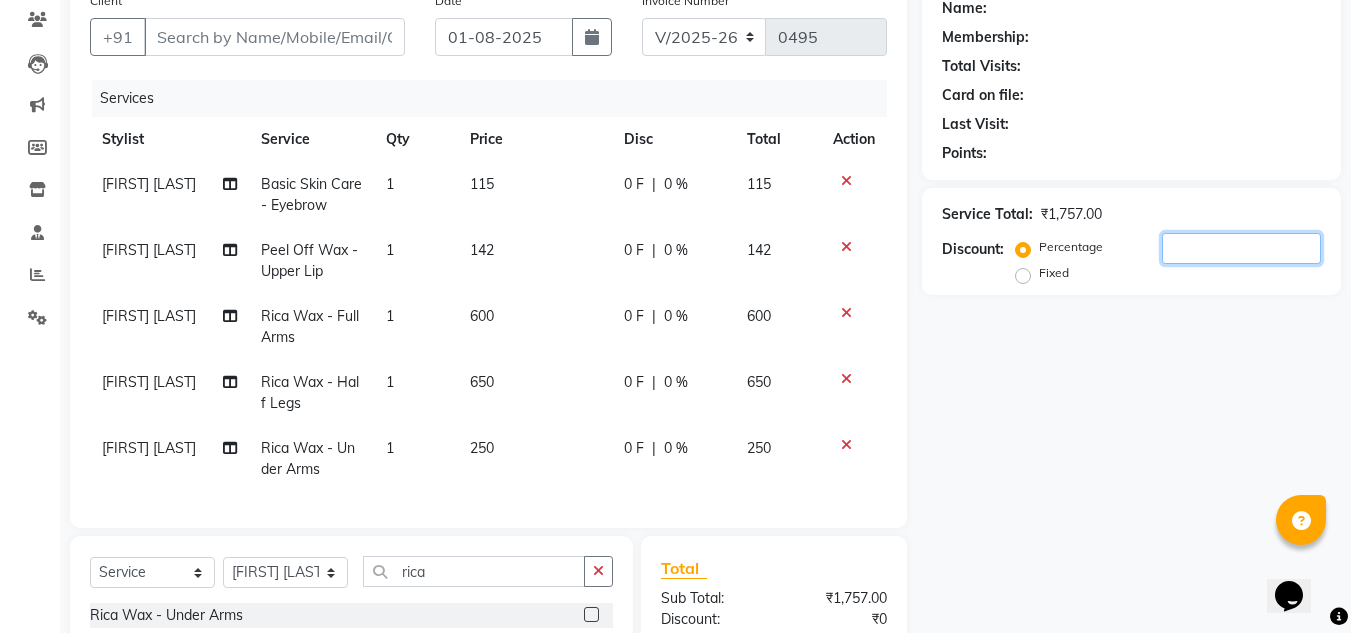click 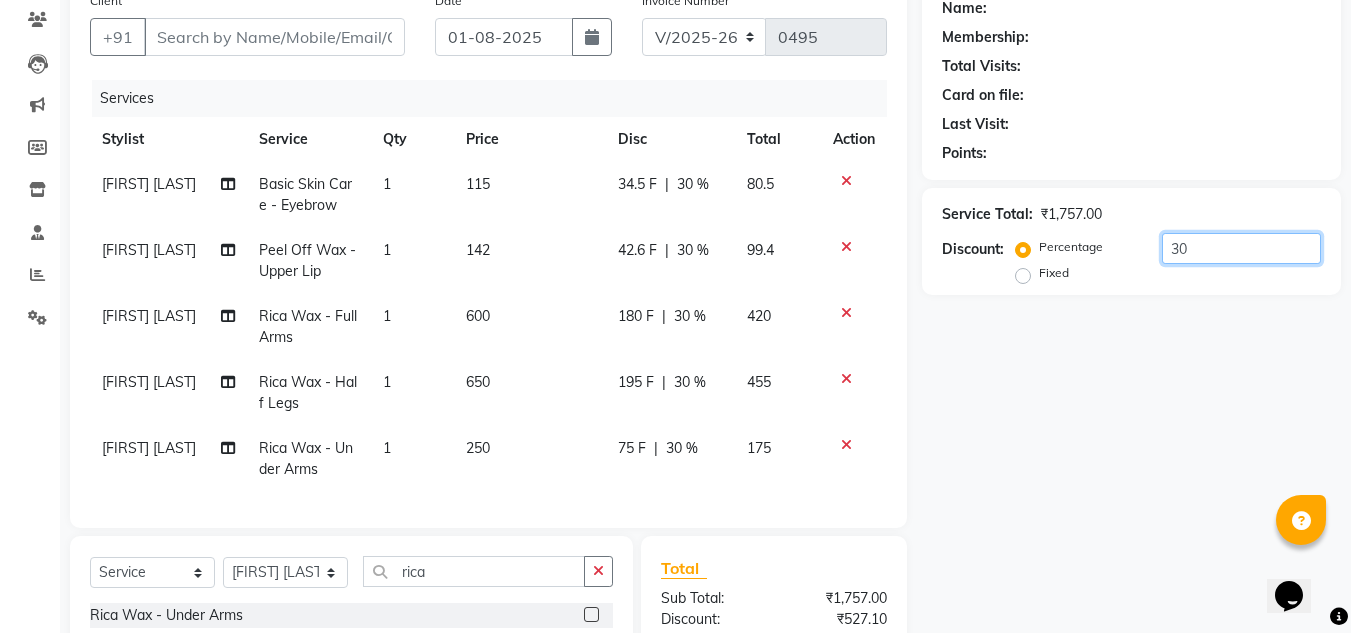 type on "30" 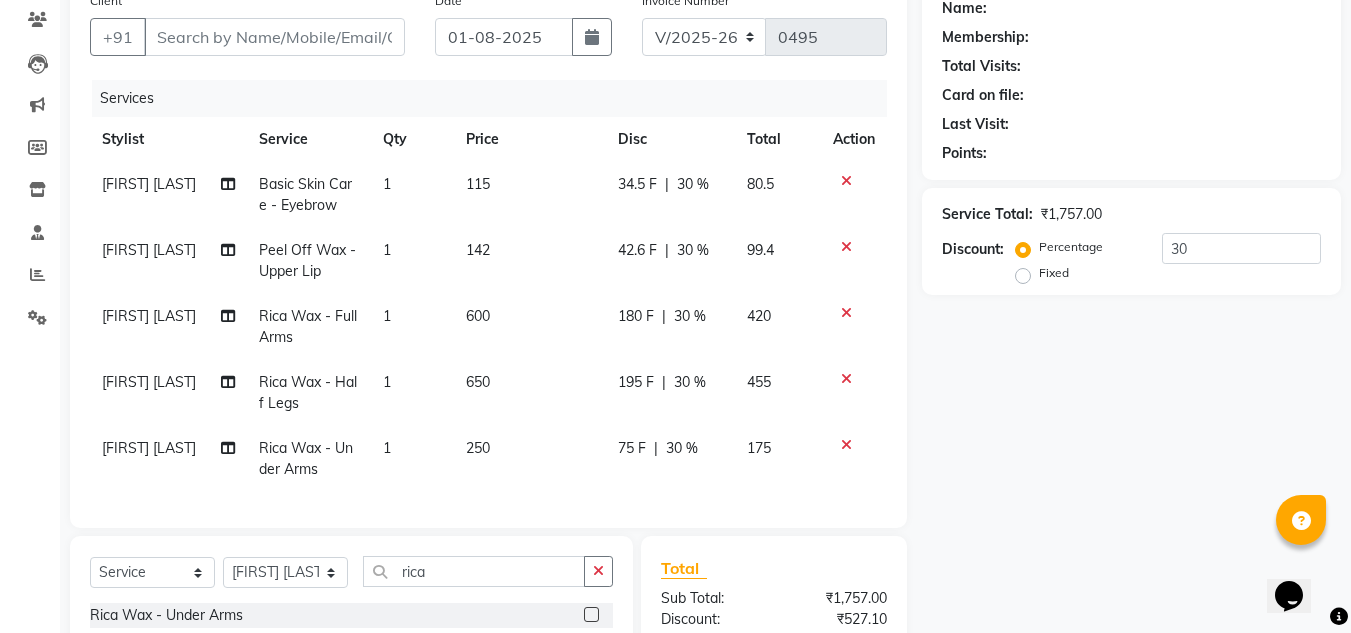 click on "34.5 F" 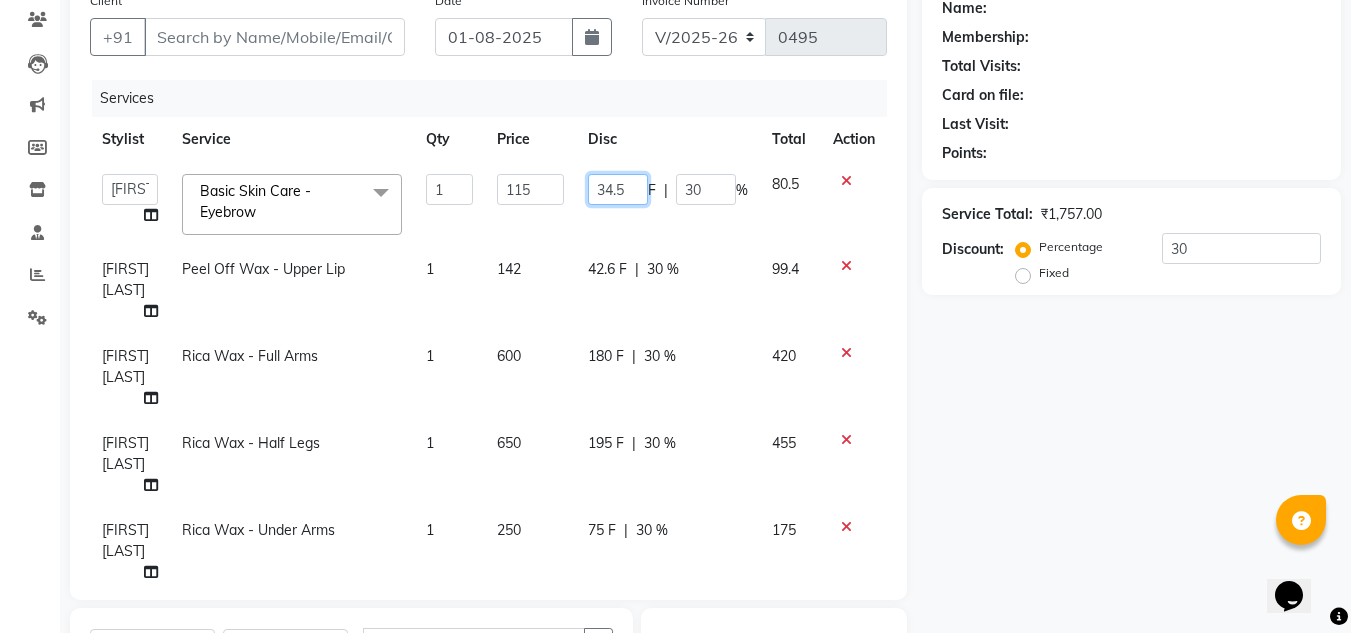 click on "34.5" 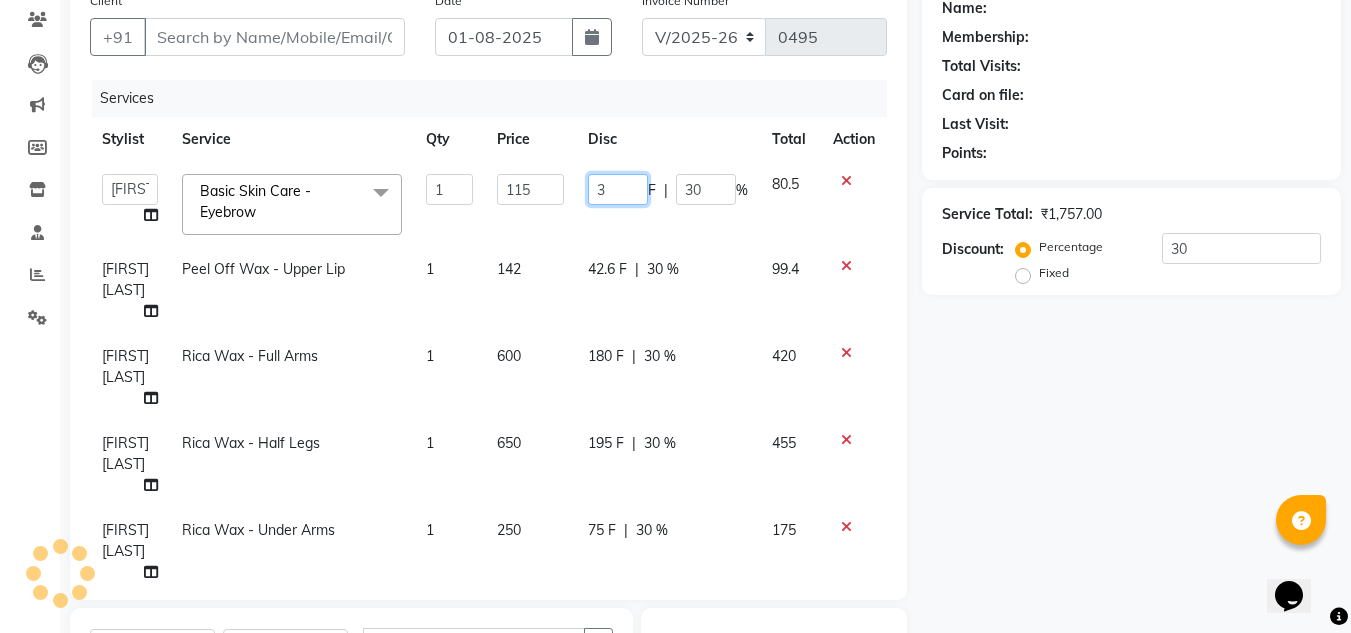 type on "35" 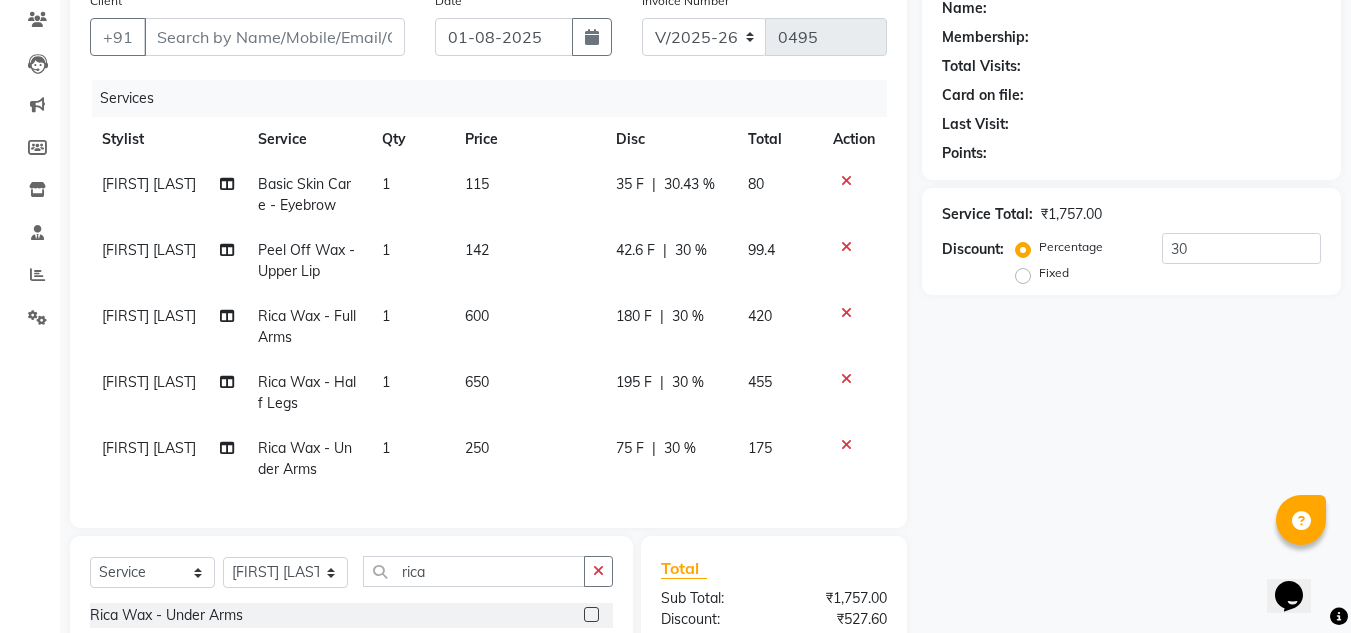 click on "Service Total:  ₹1,757.00  Discount:  Percentage   Fixed  30" 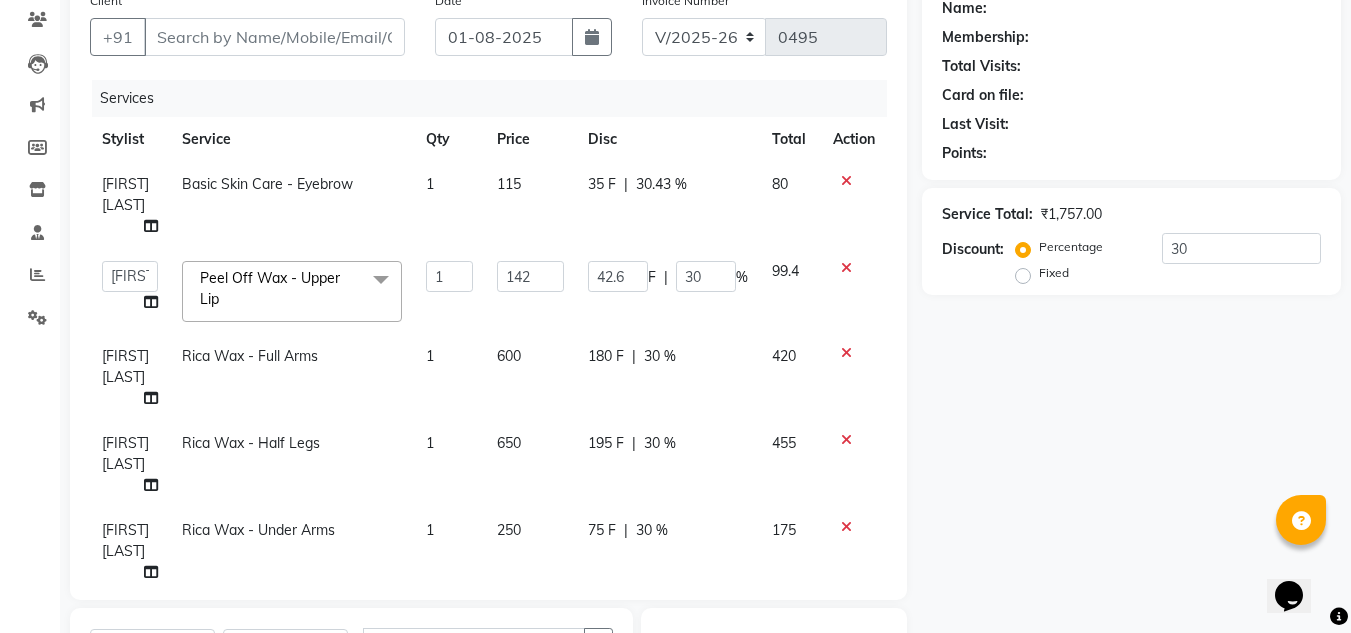 click on "42.6 F | 30 %" 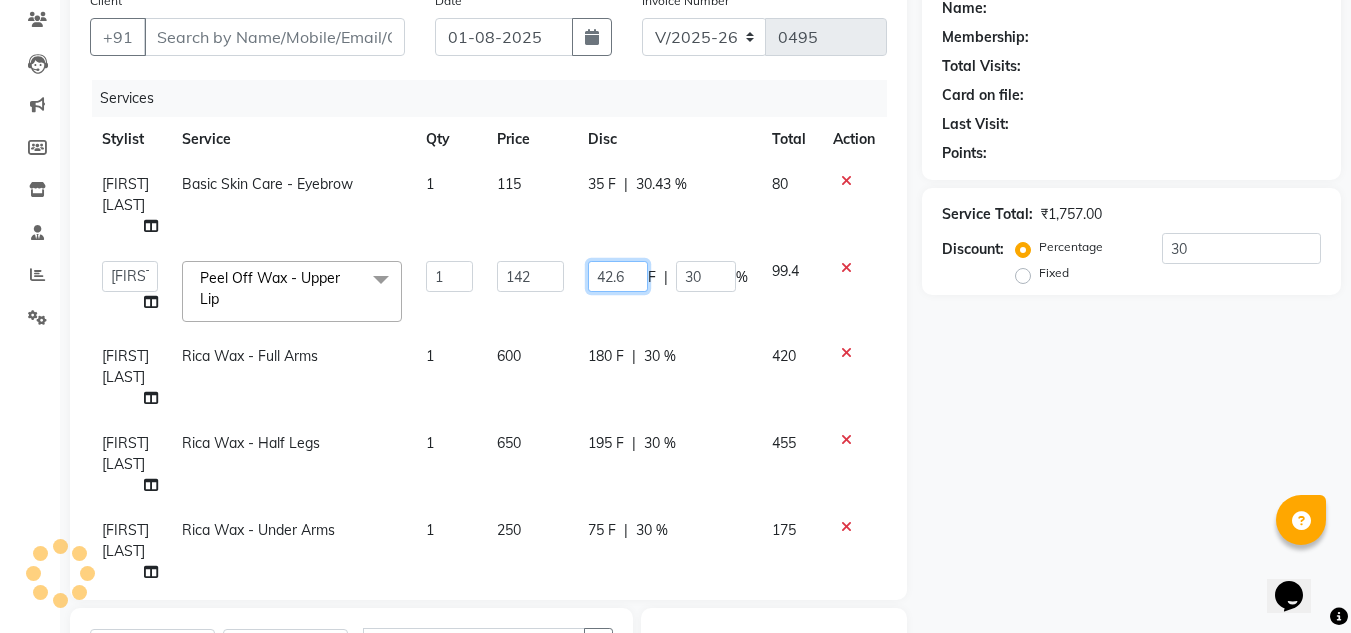 click on "42.6" 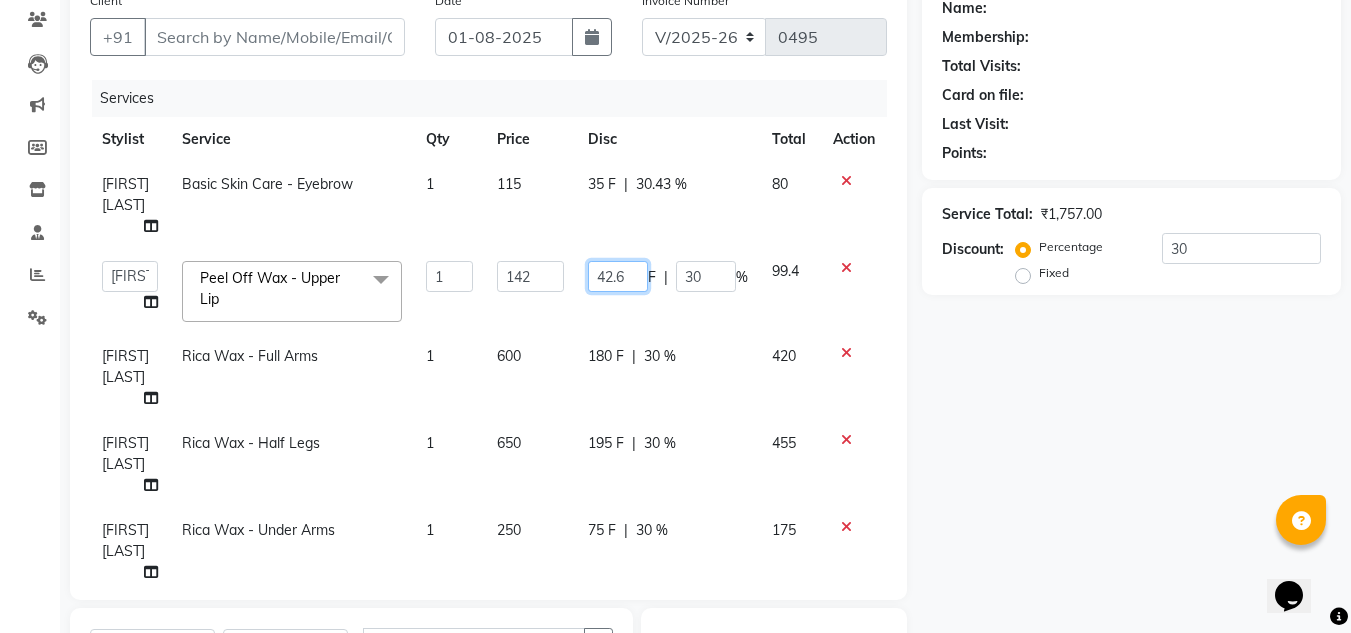 type on "42" 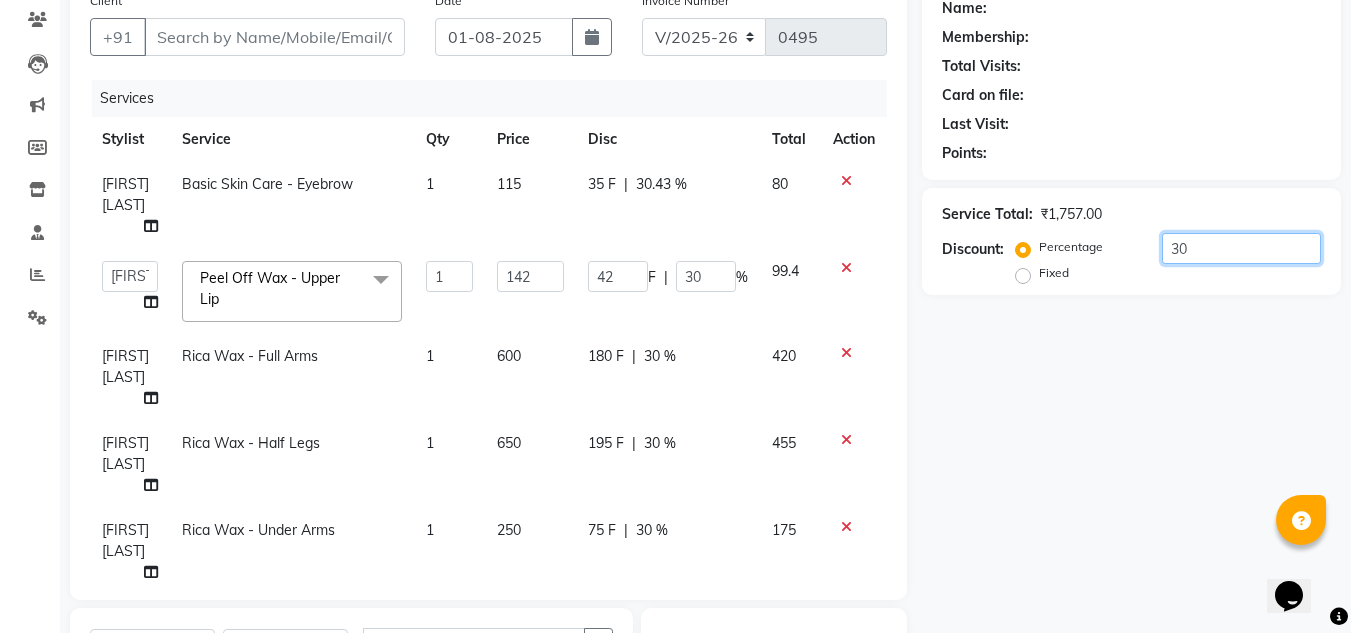 click on "30" 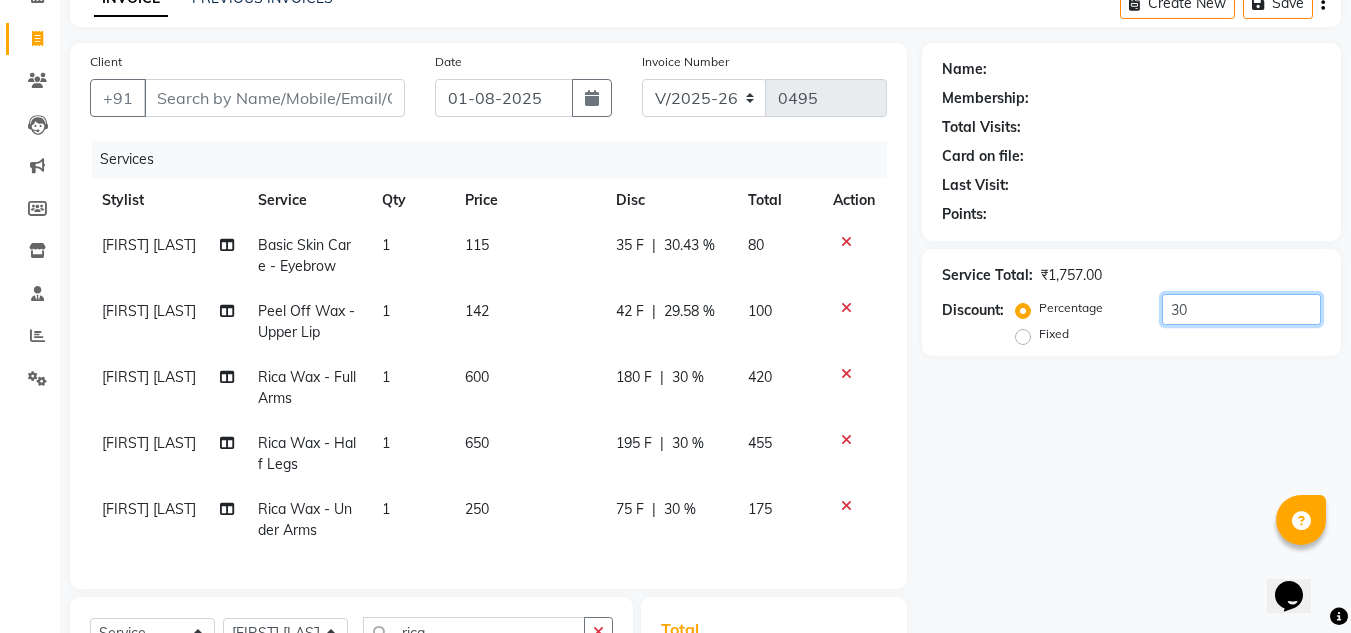 scroll, scrollTop: 96, scrollLeft: 0, axis: vertical 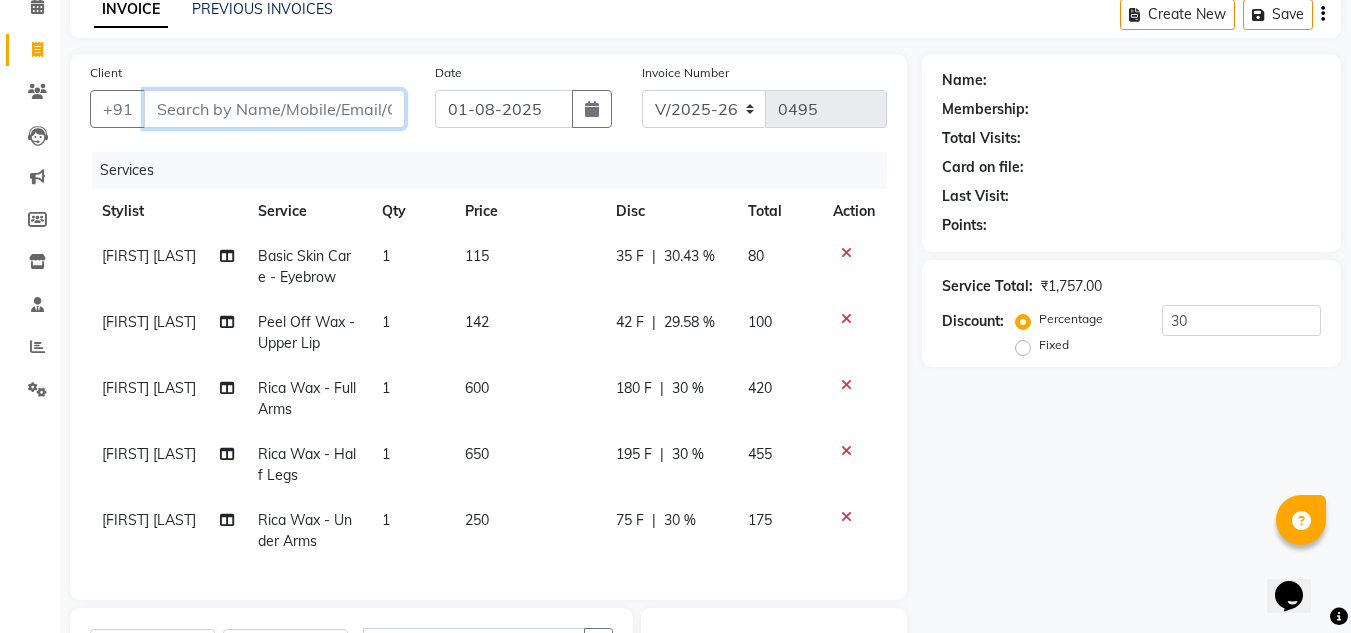 click on "Client" at bounding box center (274, 109) 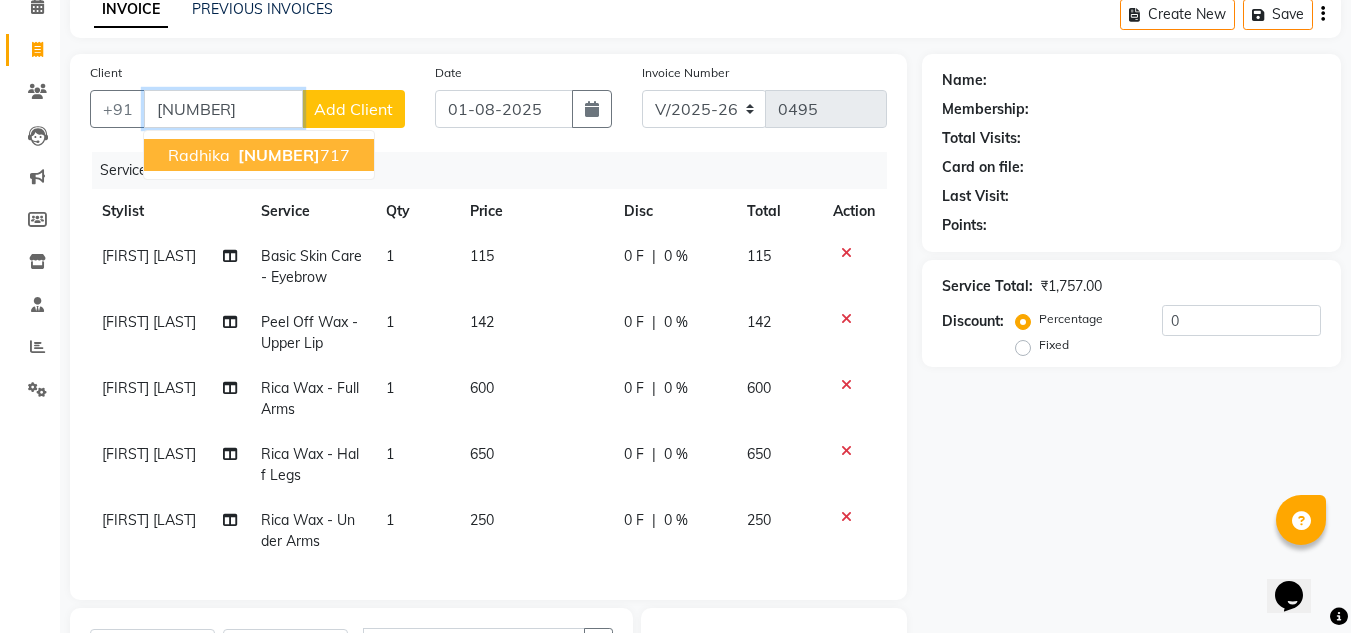 click on "[NUMBER]" at bounding box center (279, 155) 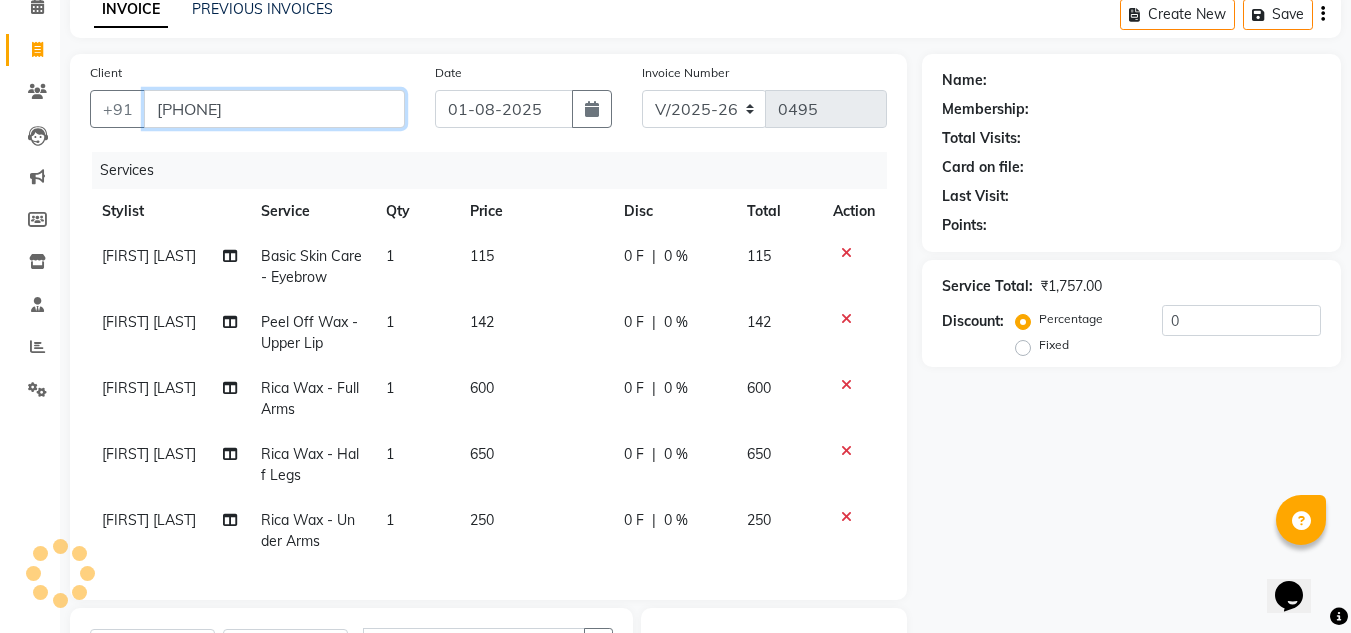 type on "[PHONE]" 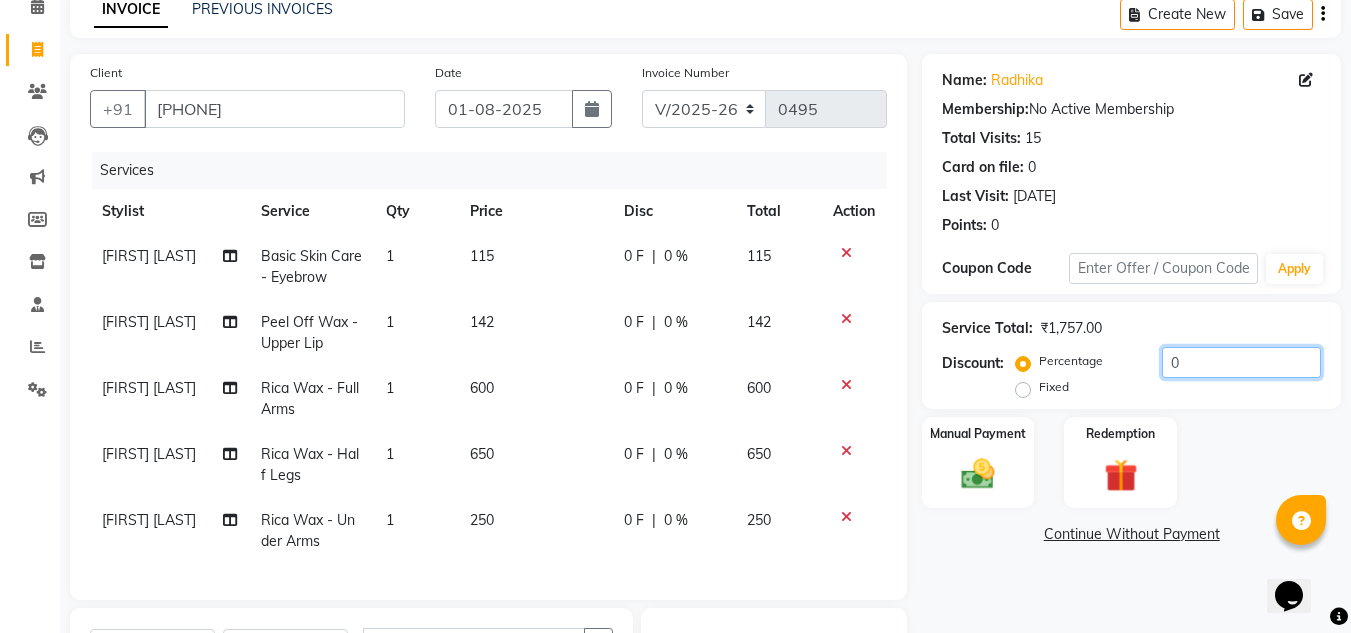 click on "0" 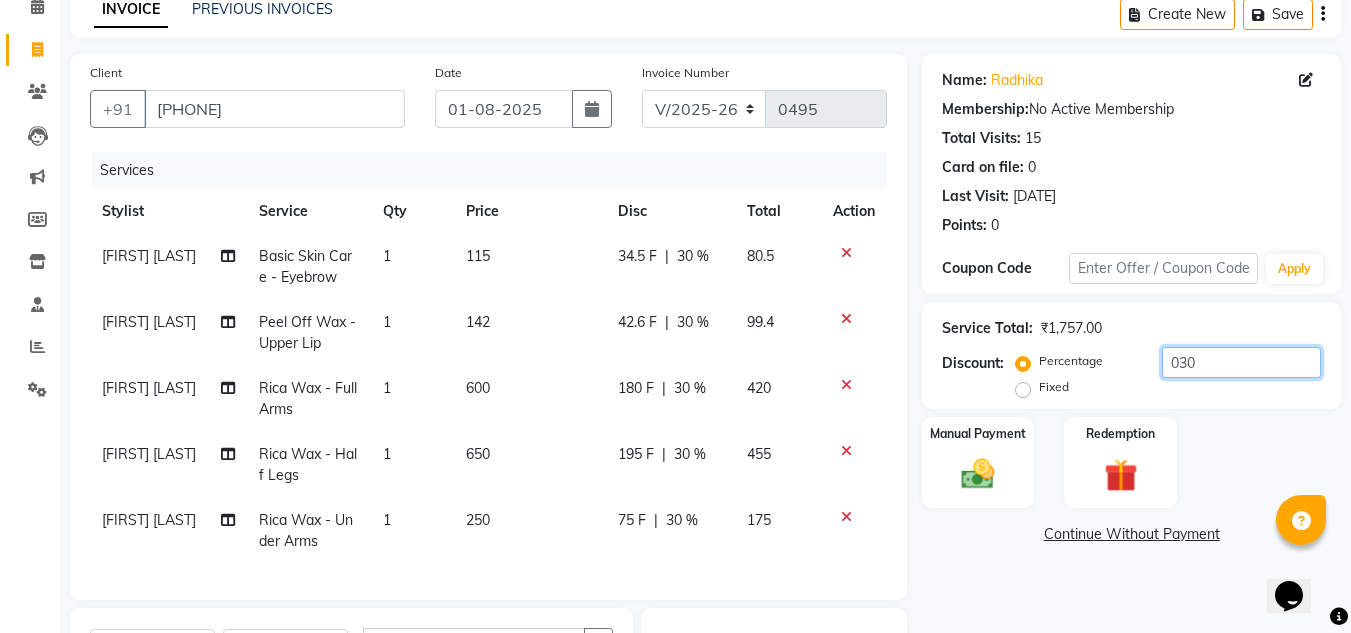 type on "030" 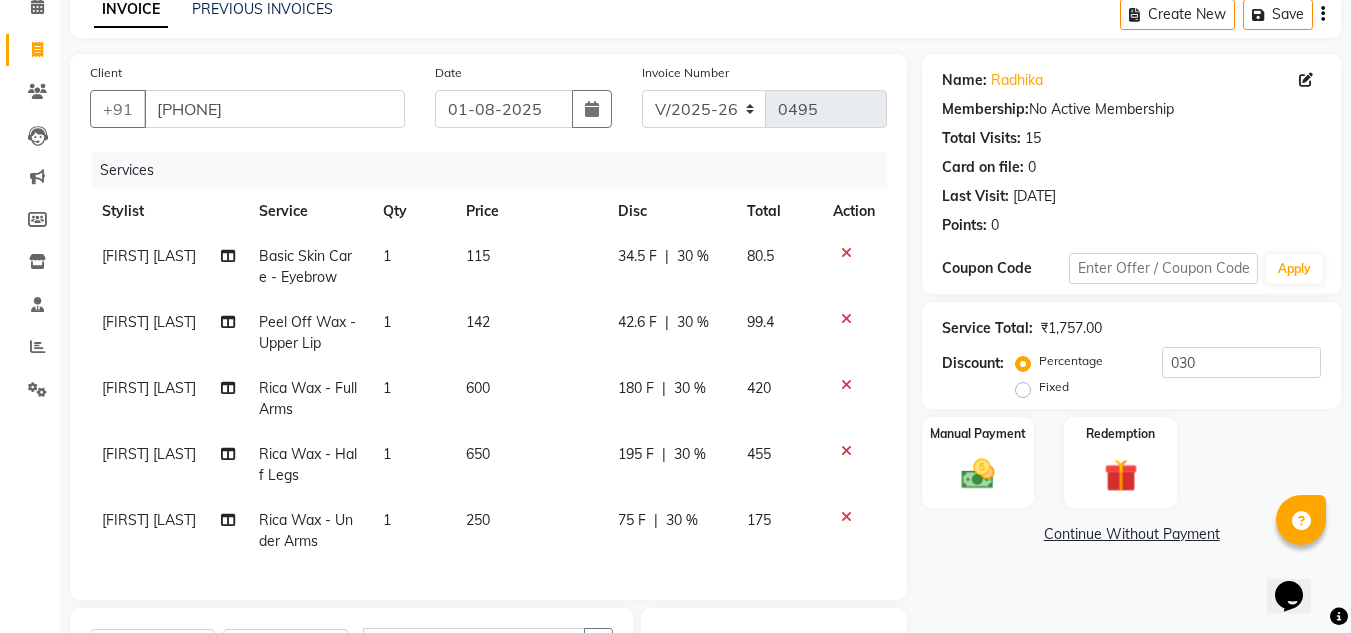 click on "34.5 F" 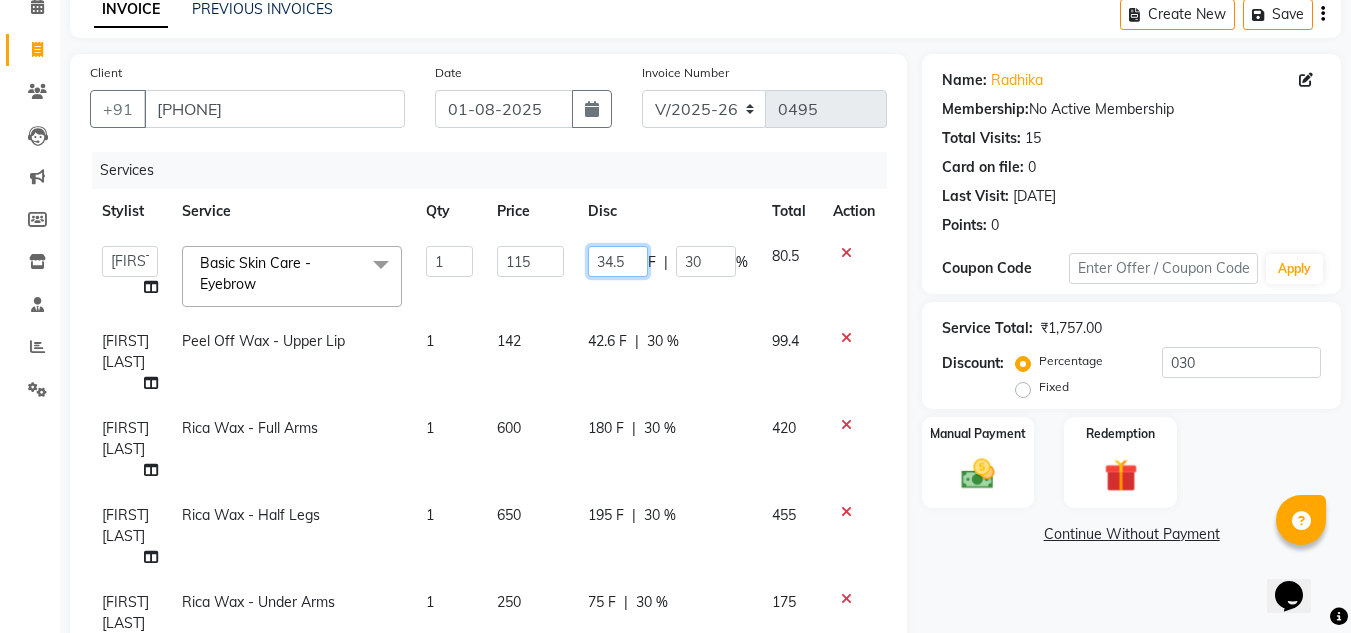 click on "34.5" 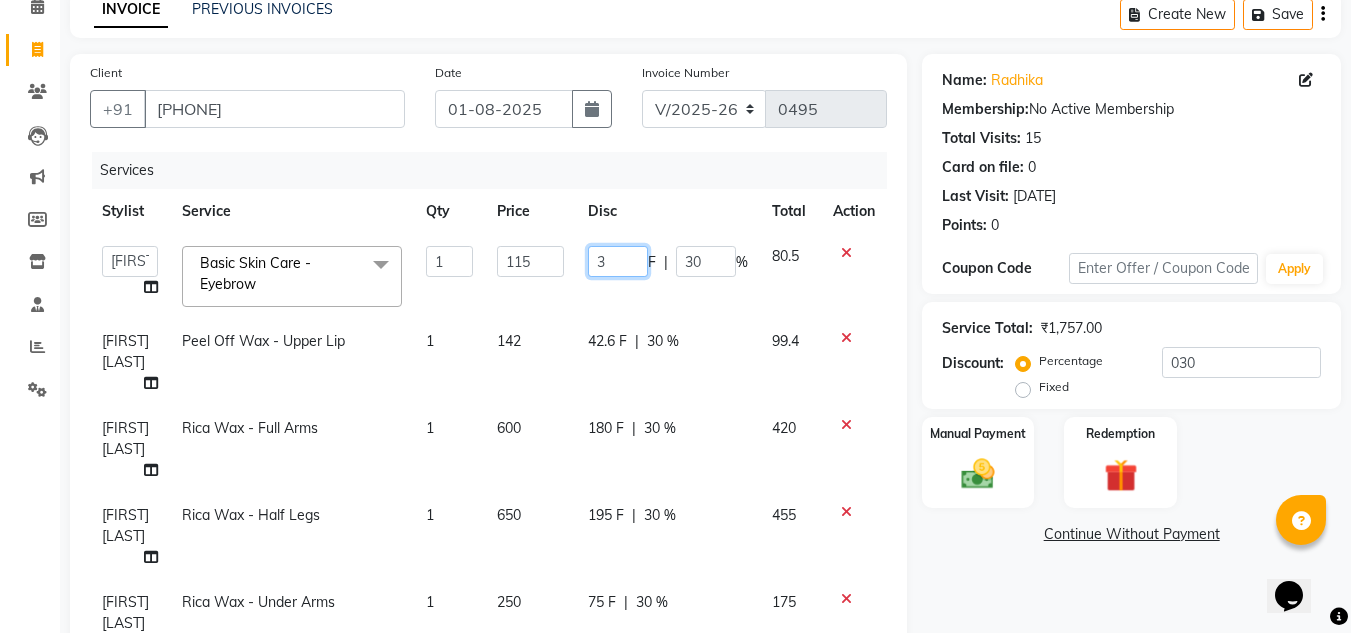 type on "35" 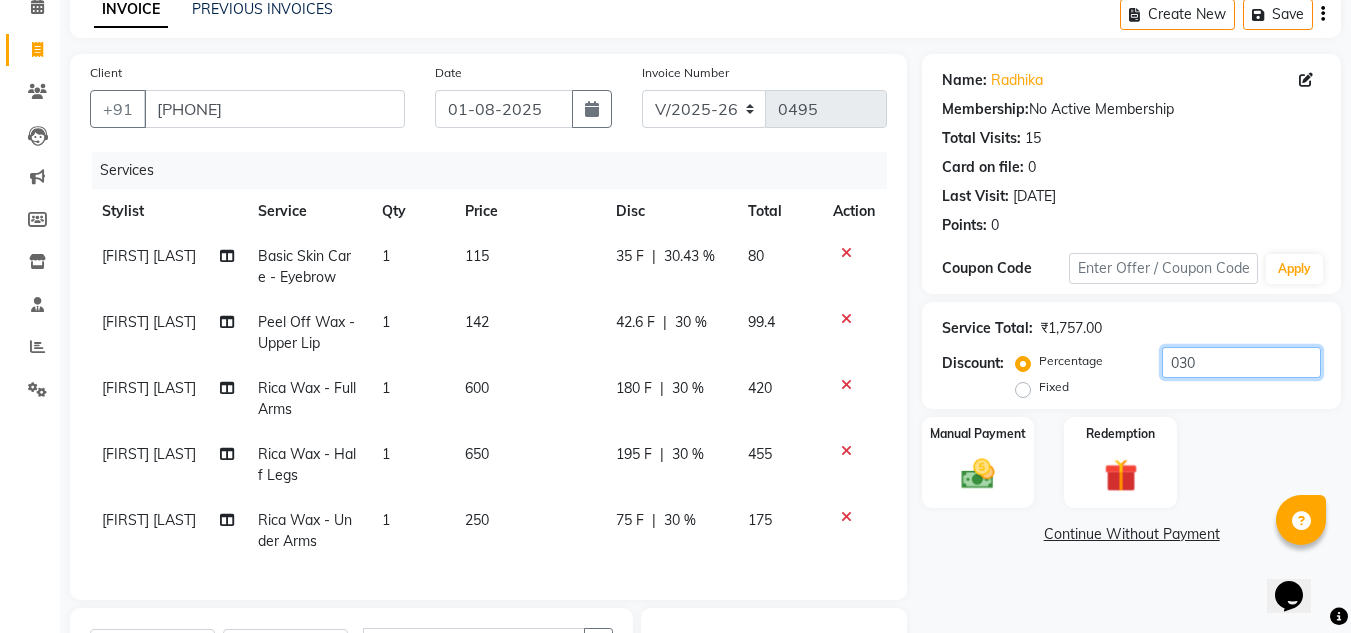 click on "030" 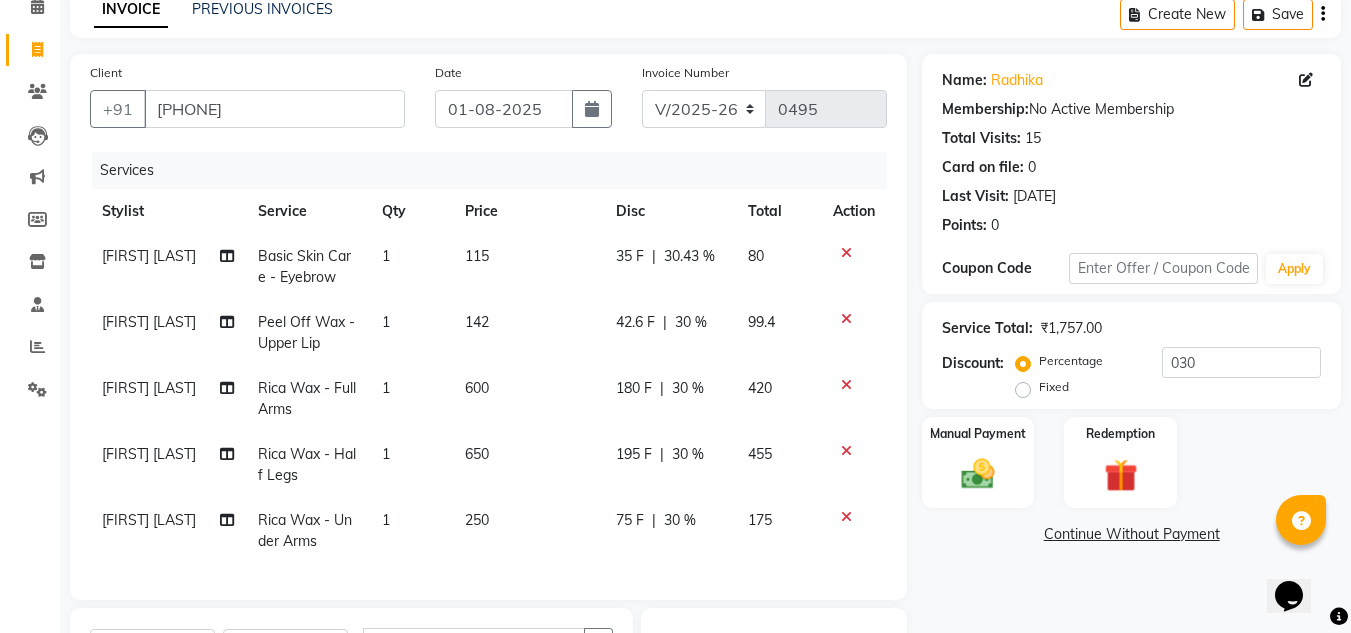 click on "42.6 F" 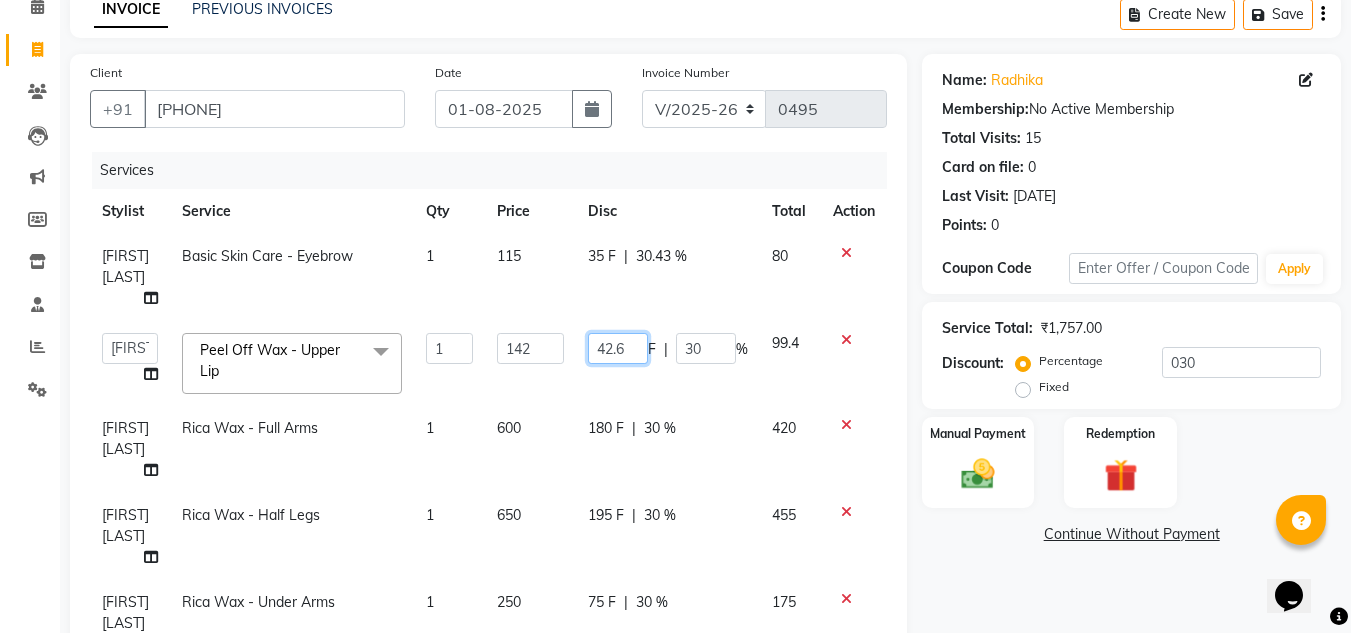 click on "42.6" 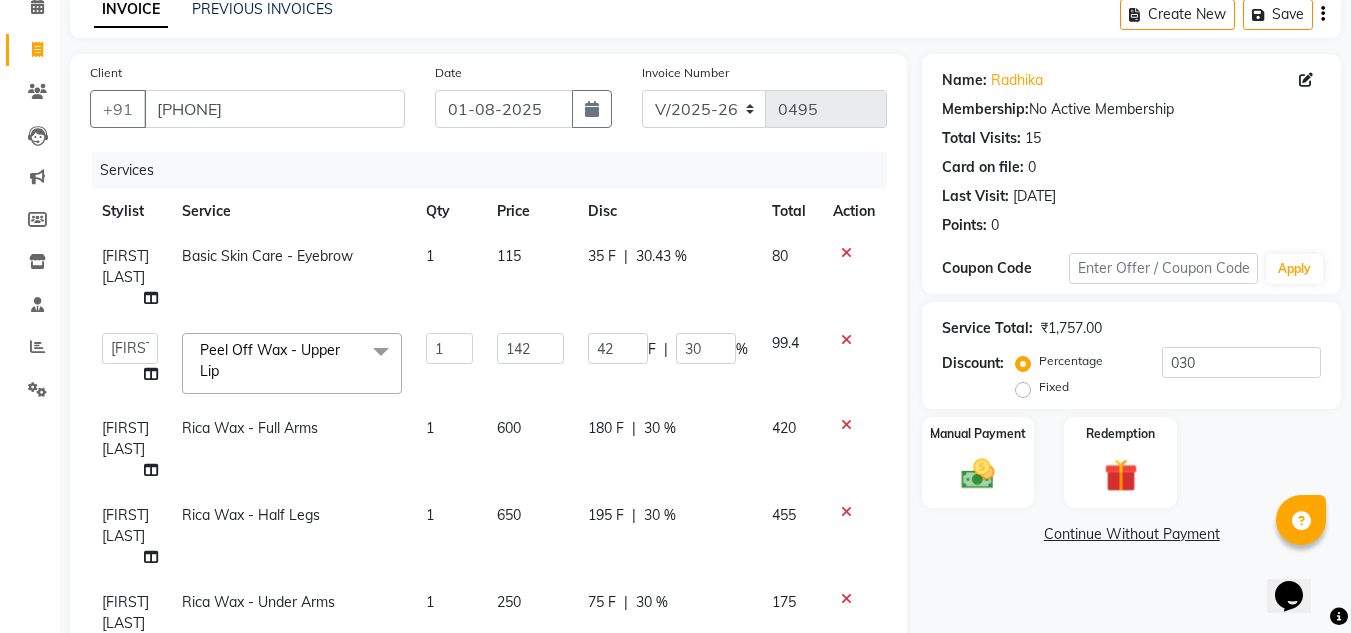 click on "Service Total:  [PRICE]  Discount:  Percentage   Fixed  [NUMBER]" 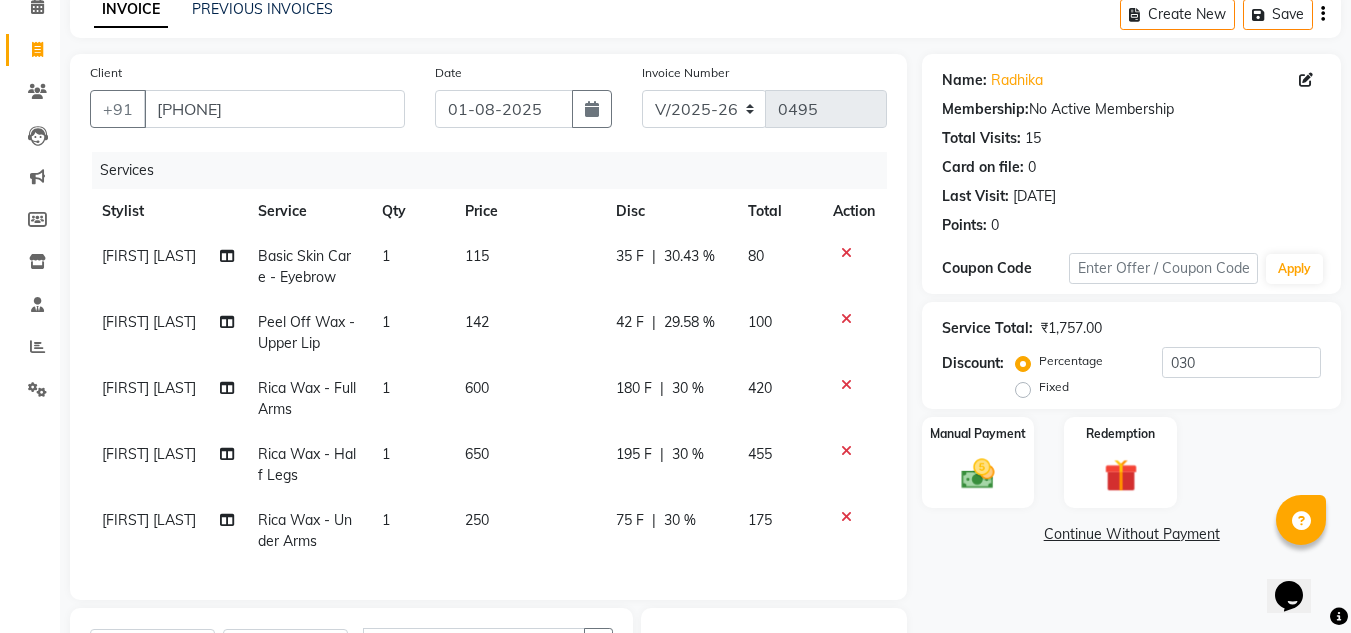 scroll, scrollTop: 396, scrollLeft: 0, axis: vertical 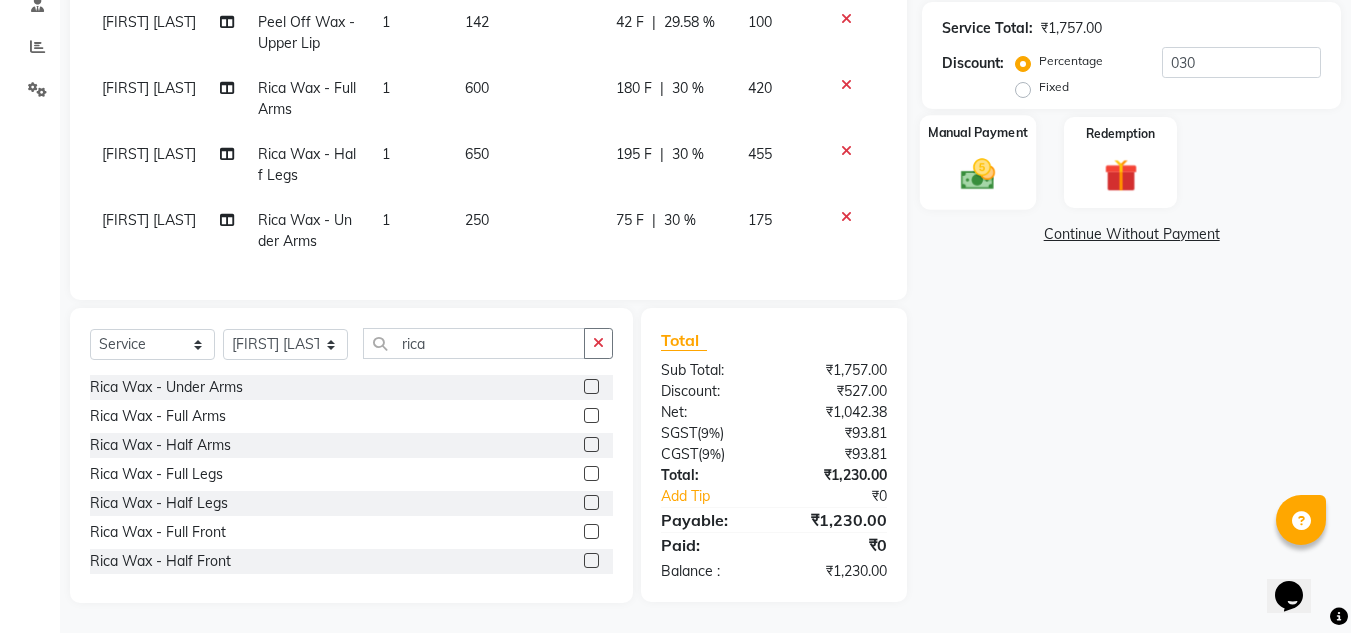 click 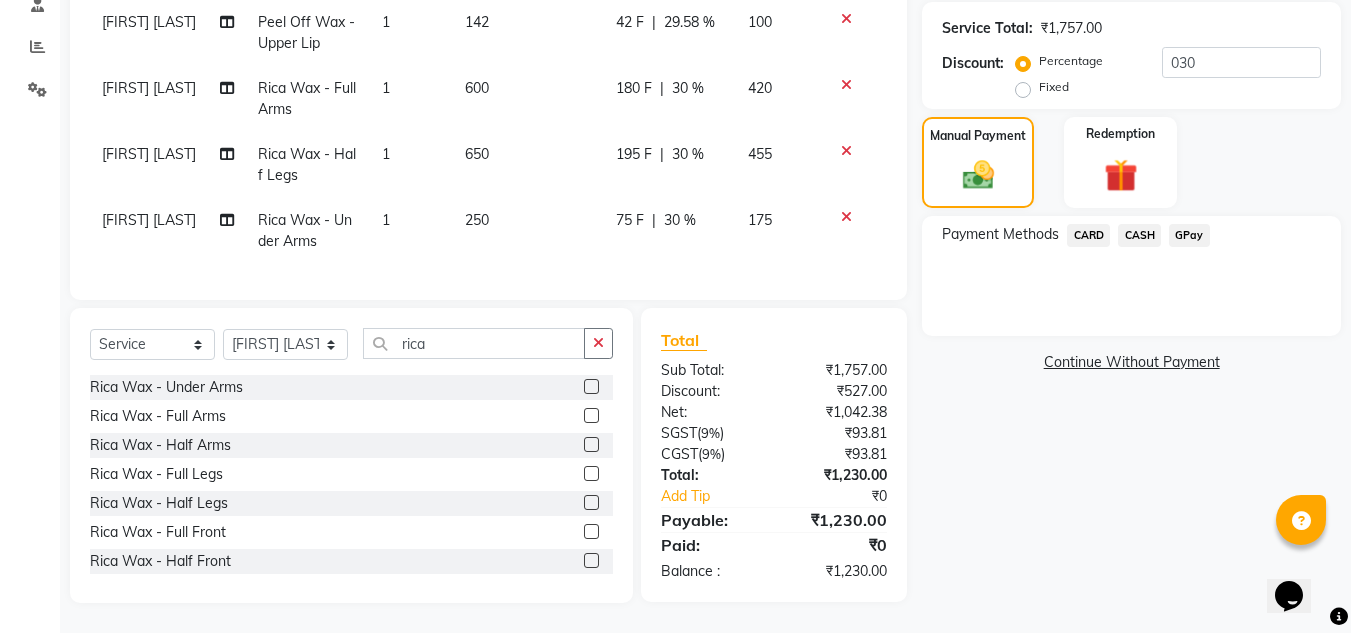 click on "GPay" 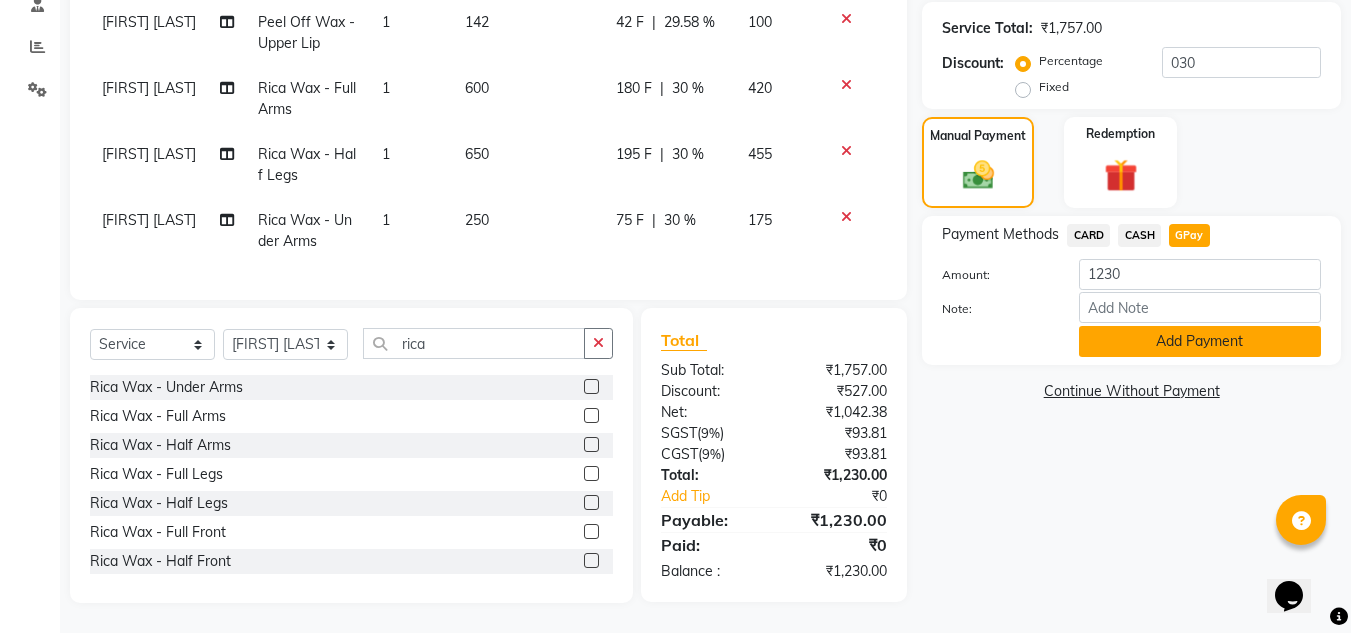 click on "Add Payment" 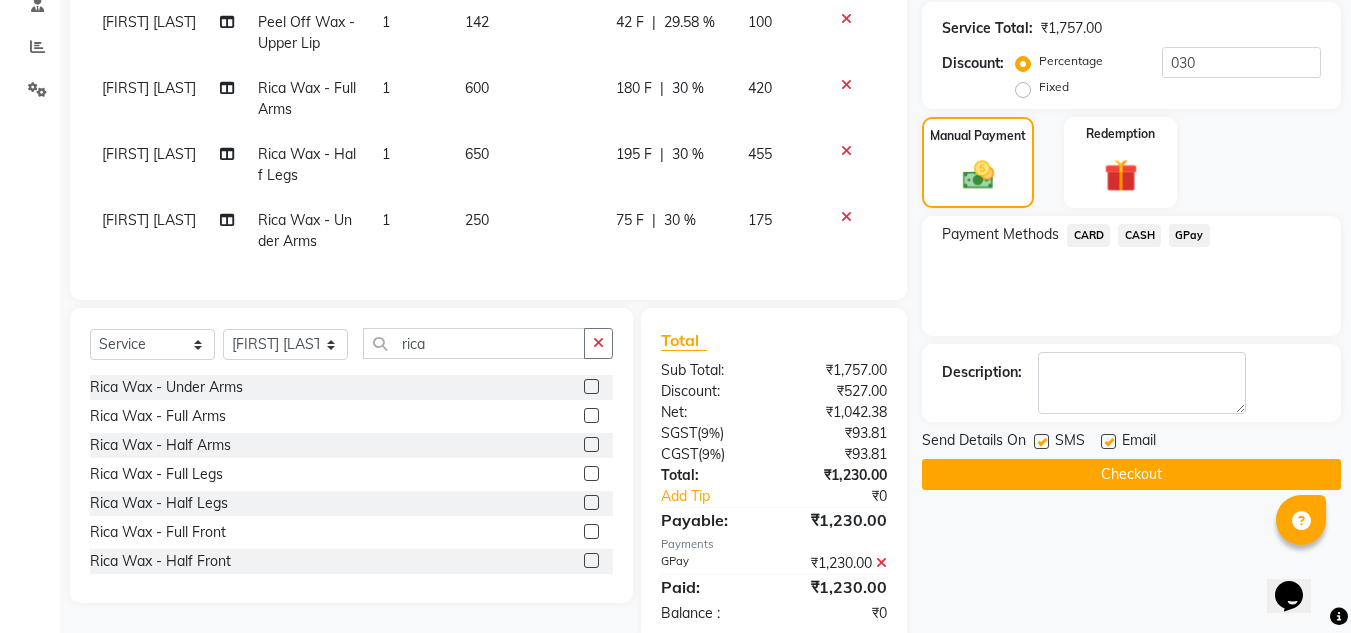 click on "Checkout" 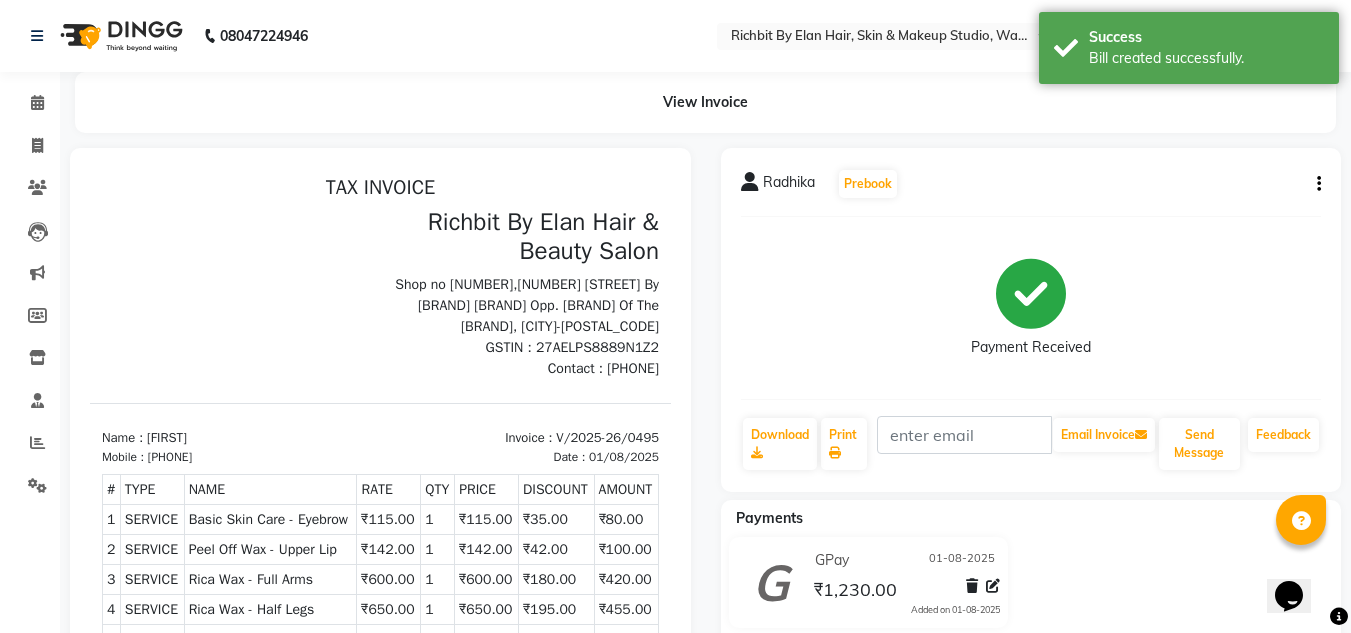 scroll, scrollTop: 0, scrollLeft: 0, axis: both 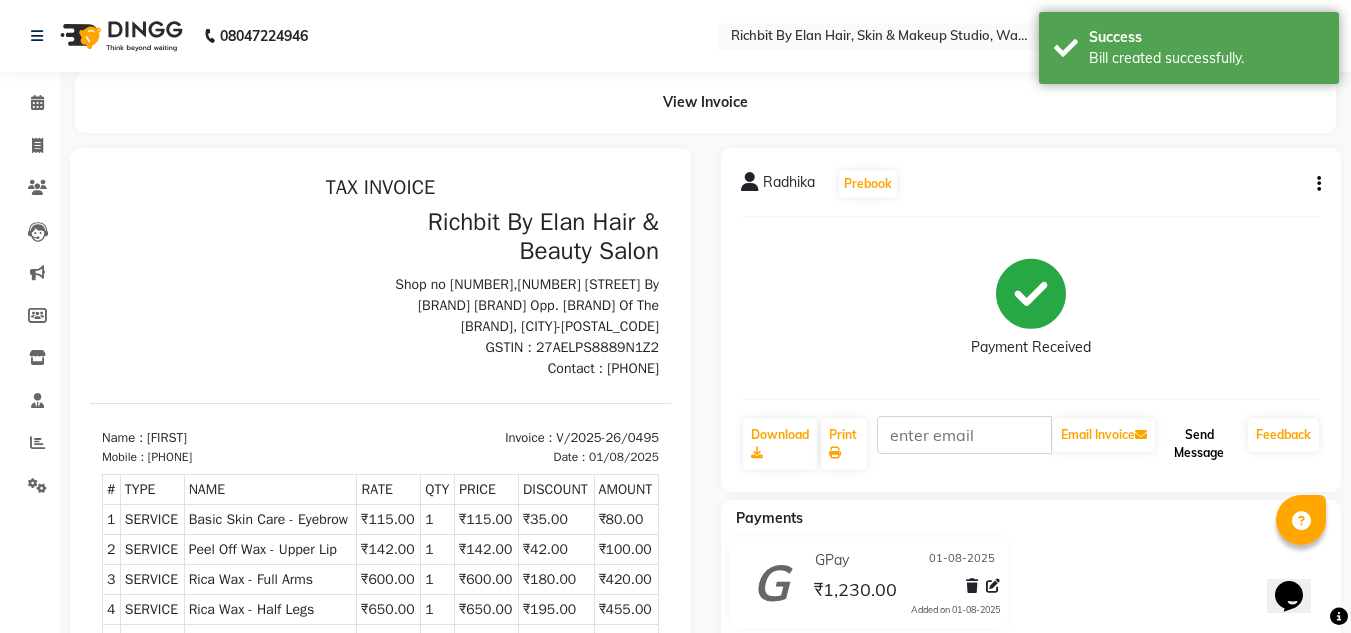 click on "Send Message" 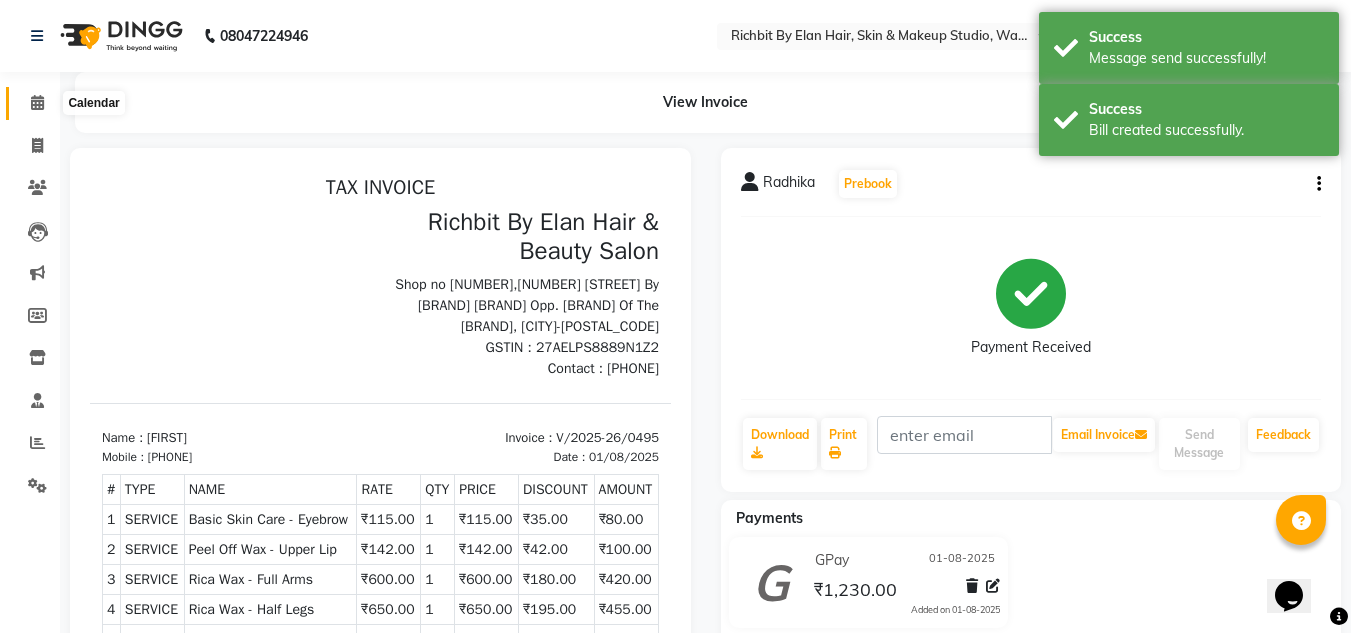 click 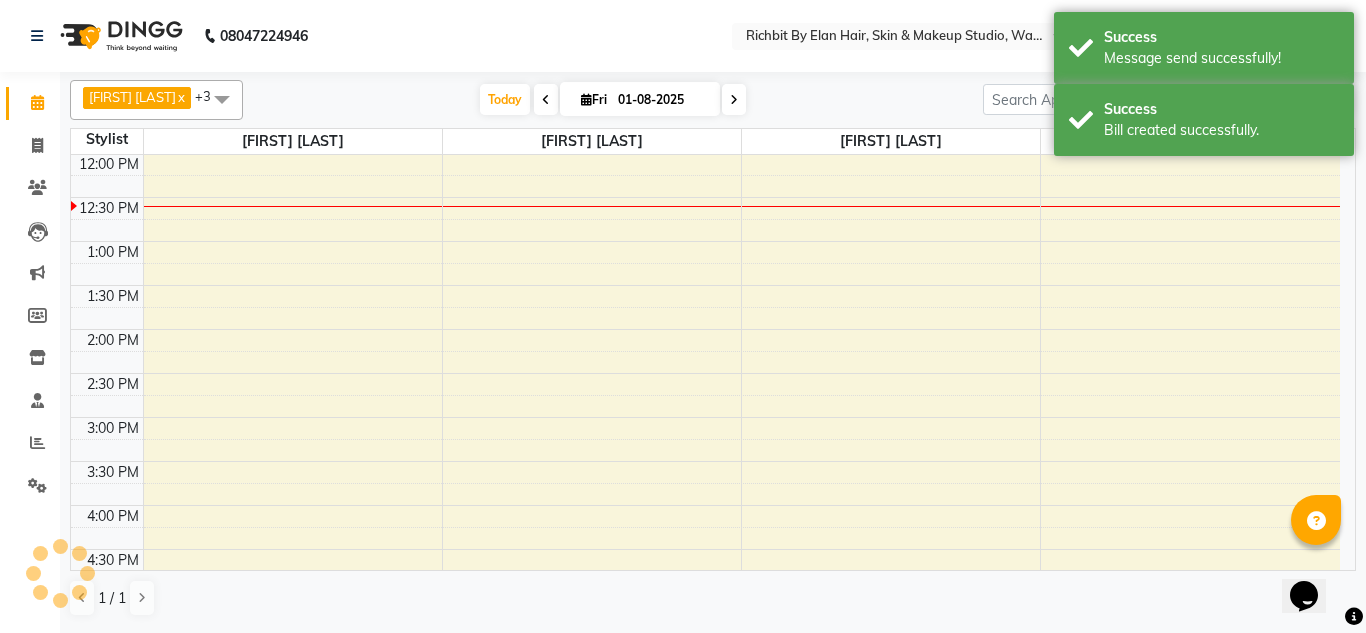 scroll, scrollTop: 0, scrollLeft: 0, axis: both 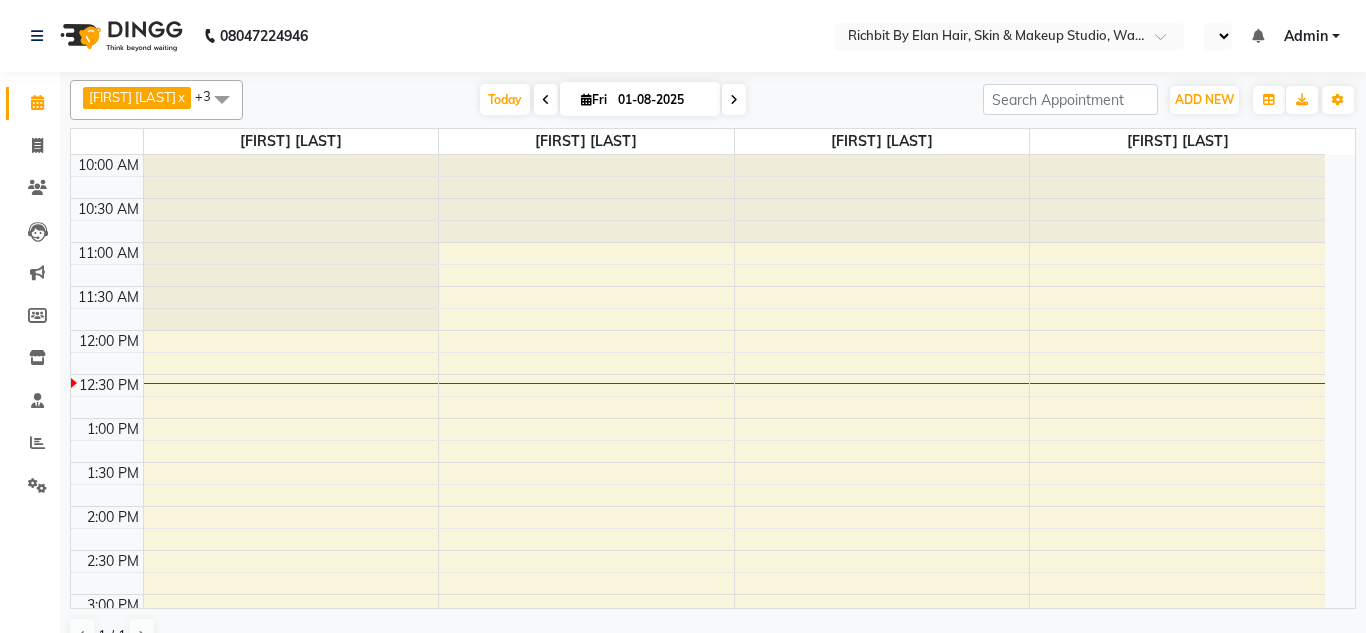 select on "en" 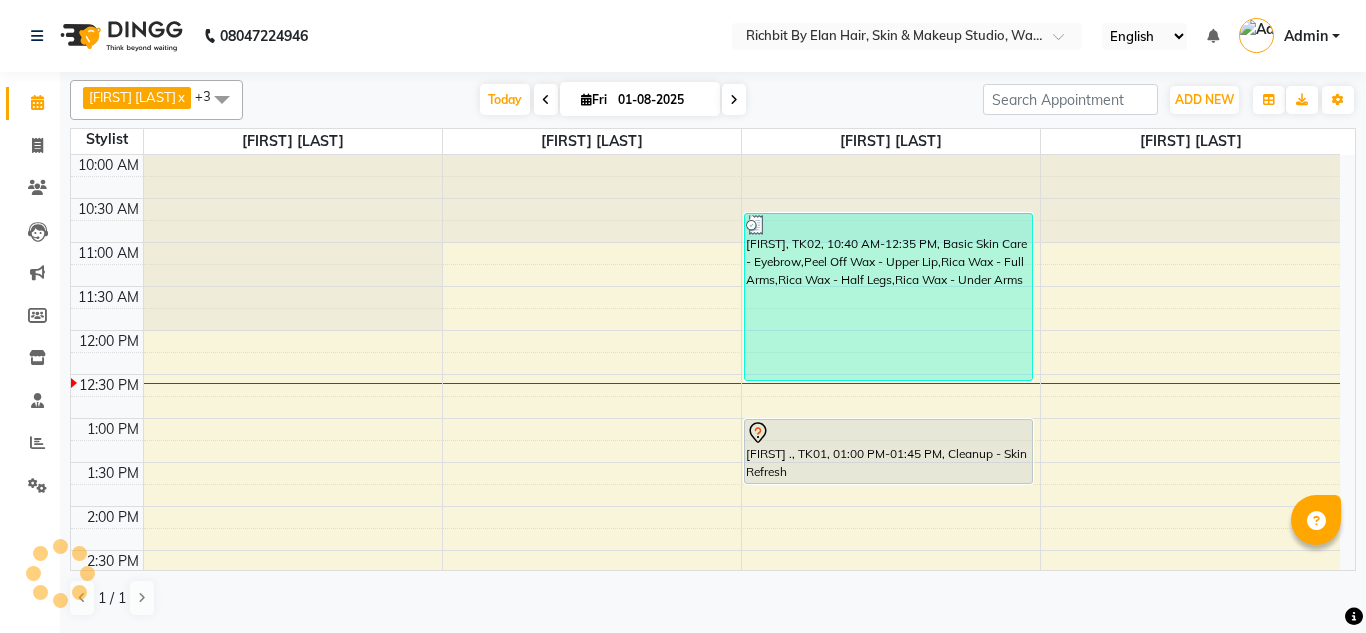 scroll, scrollTop: 0, scrollLeft: 0, axis: both 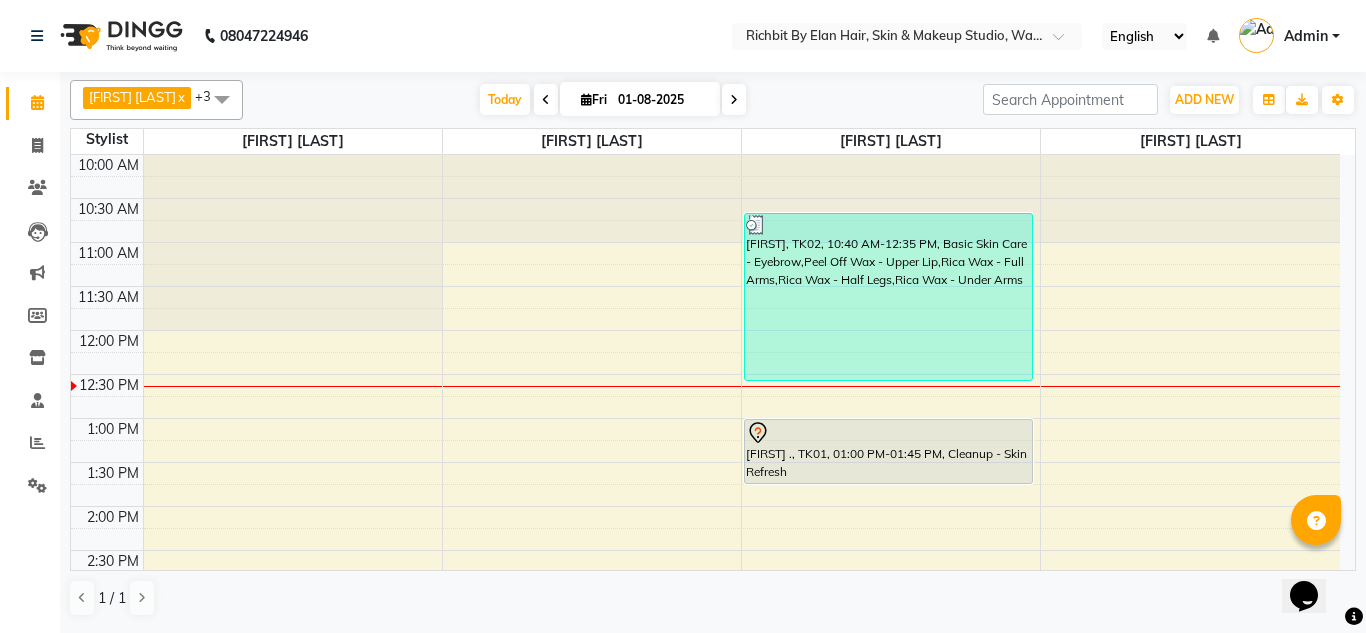 click at bounding box center (546, 100) 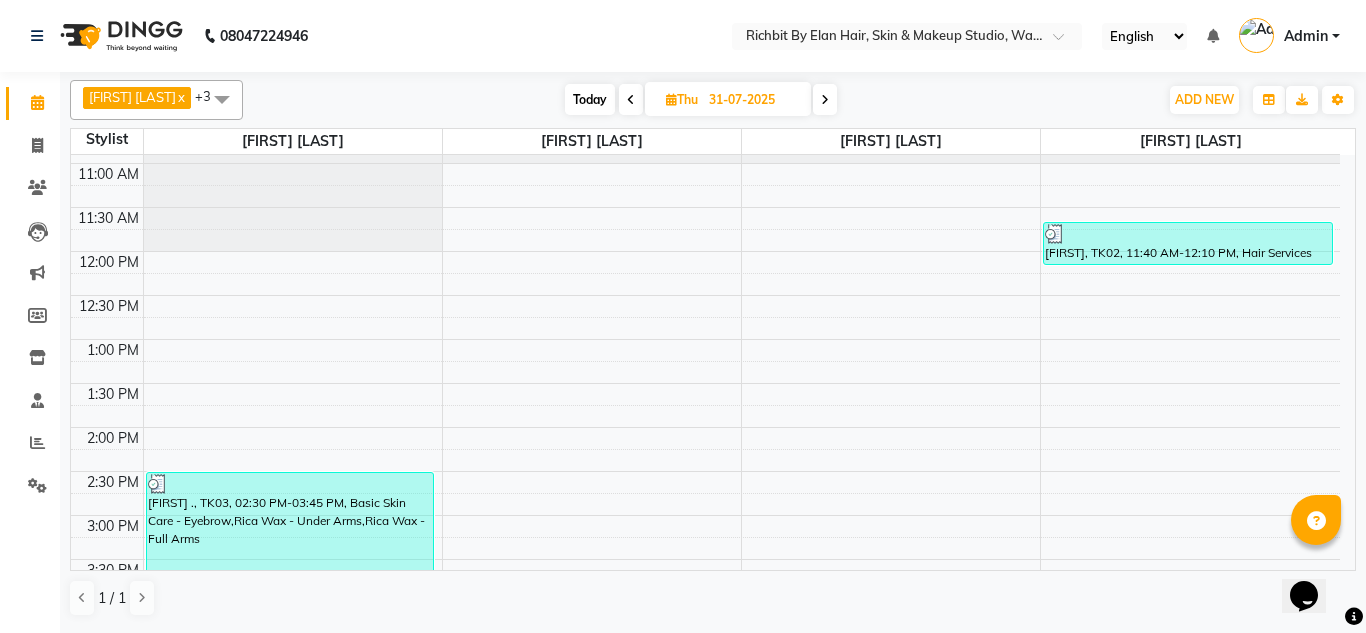 scroll, scrollTop: 0, scrollLeft: 0, axis: both 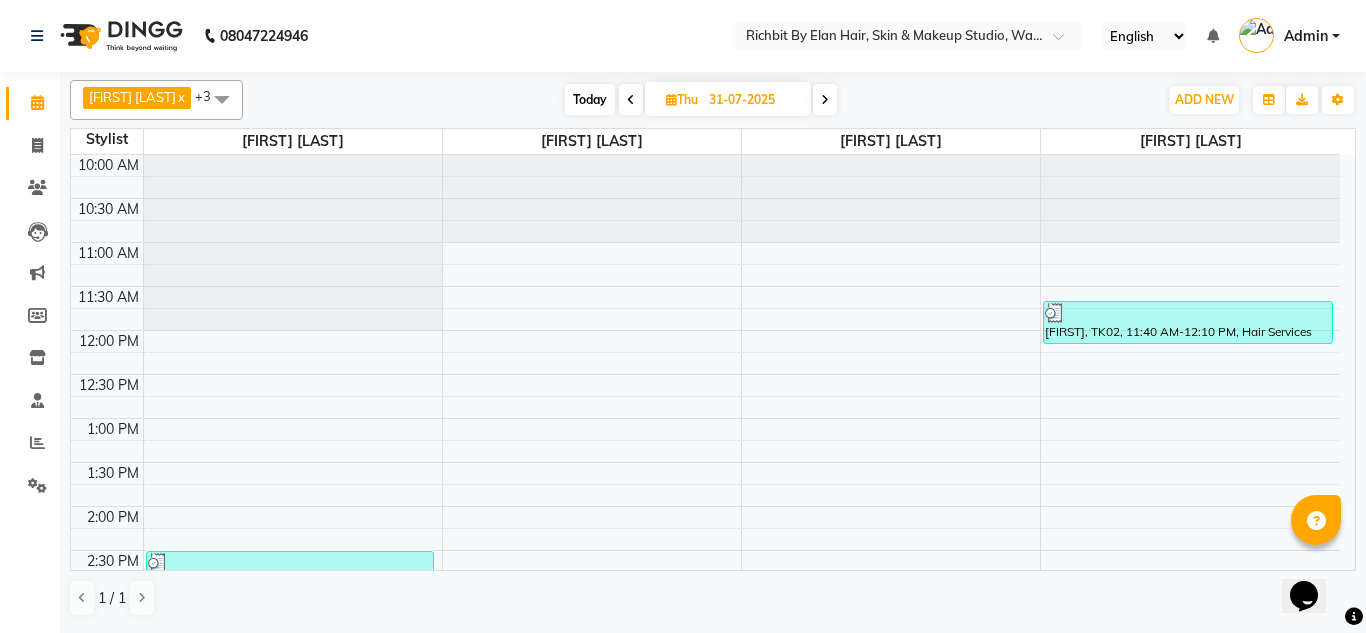 click at bounding box center [825, 100] 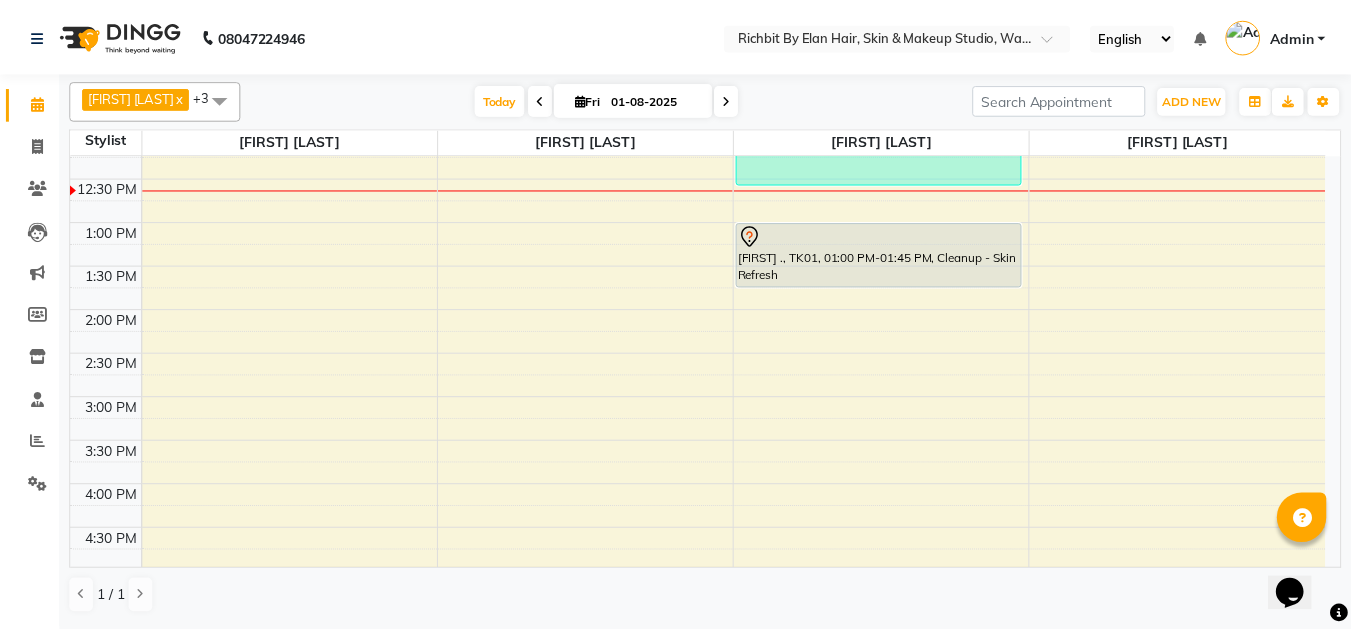 scroll, scrollTop: 200, scrollLeft: 0, axis: vertical 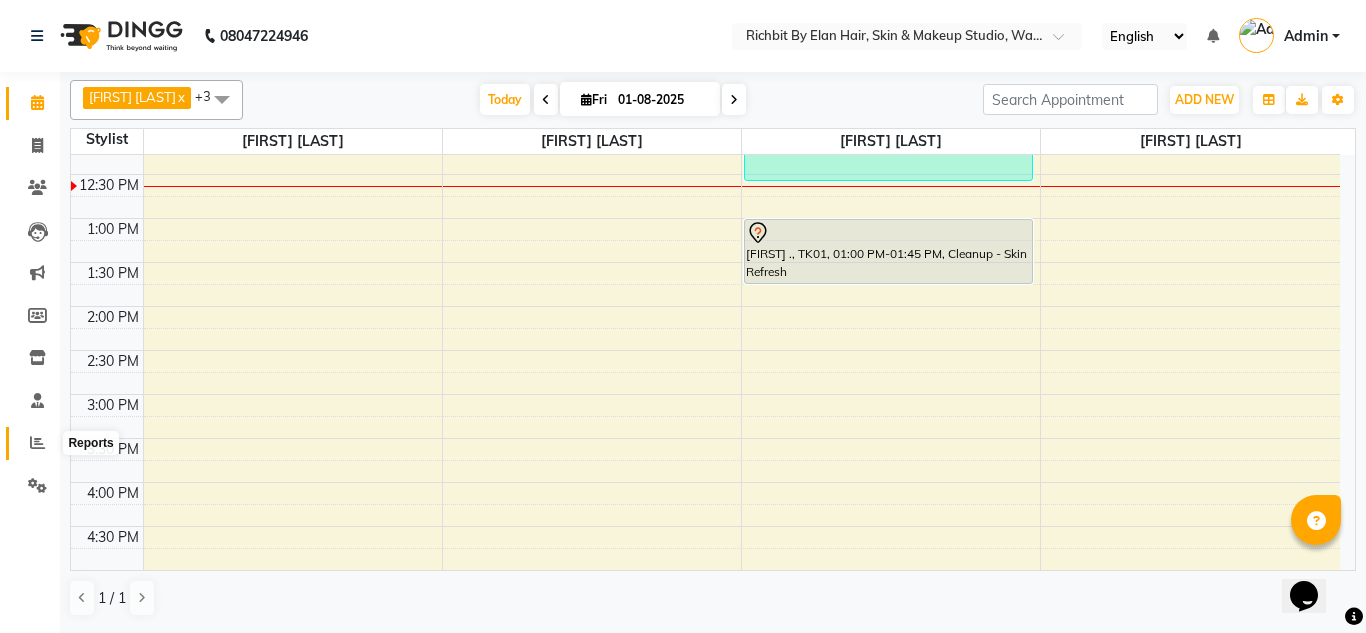 click 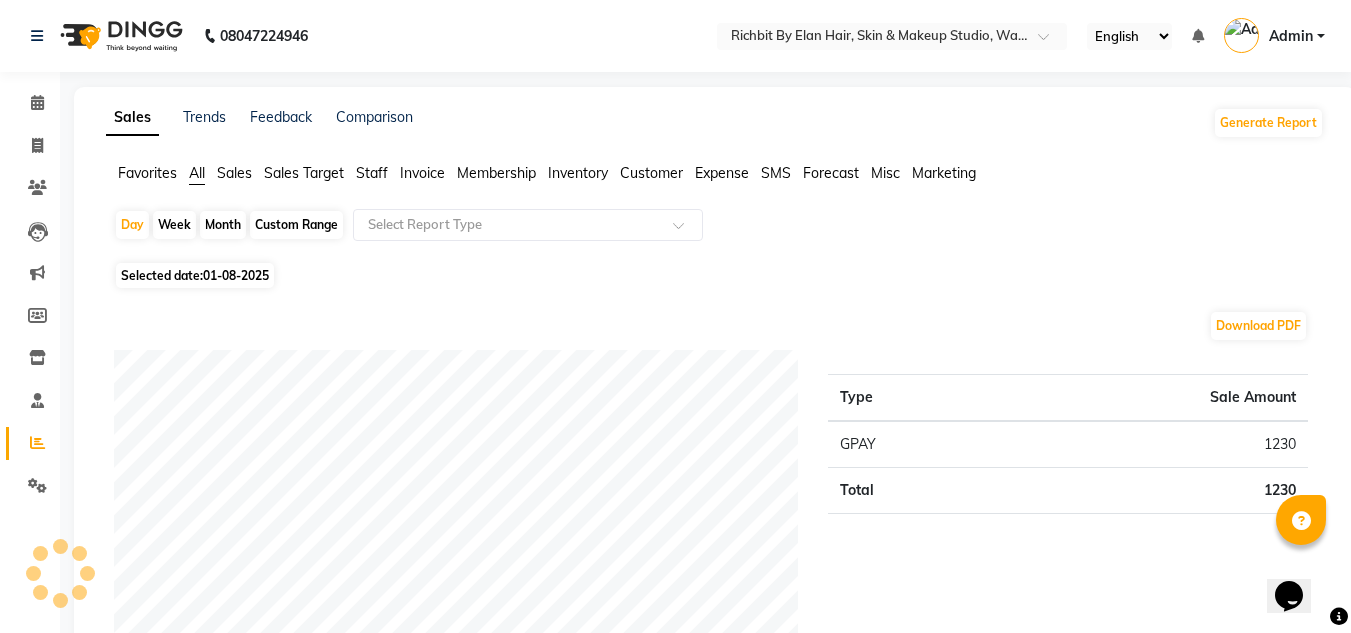 click on "Week" 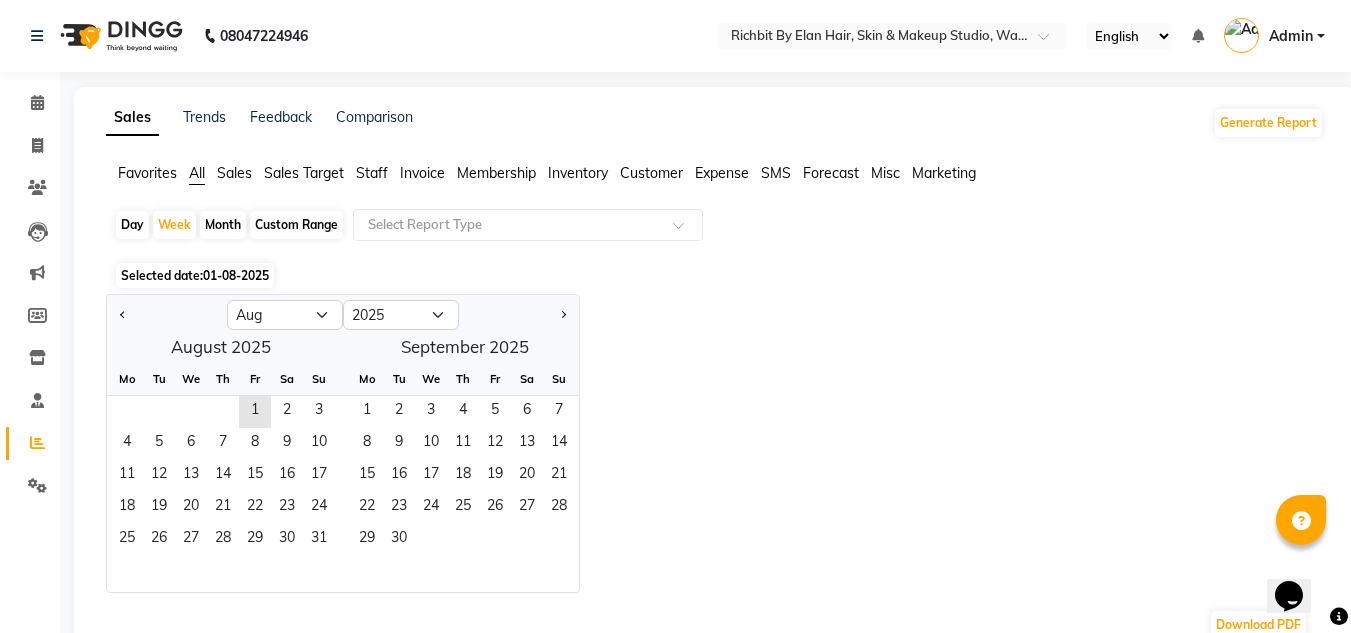 click on "Day" 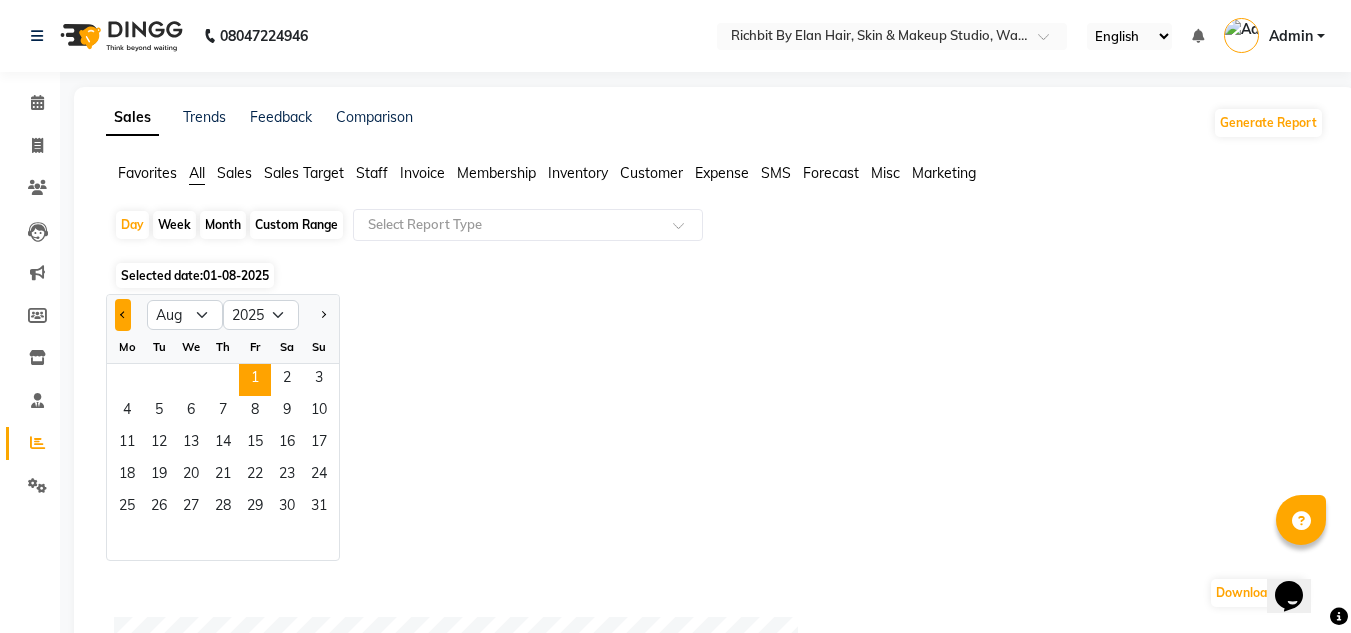 click 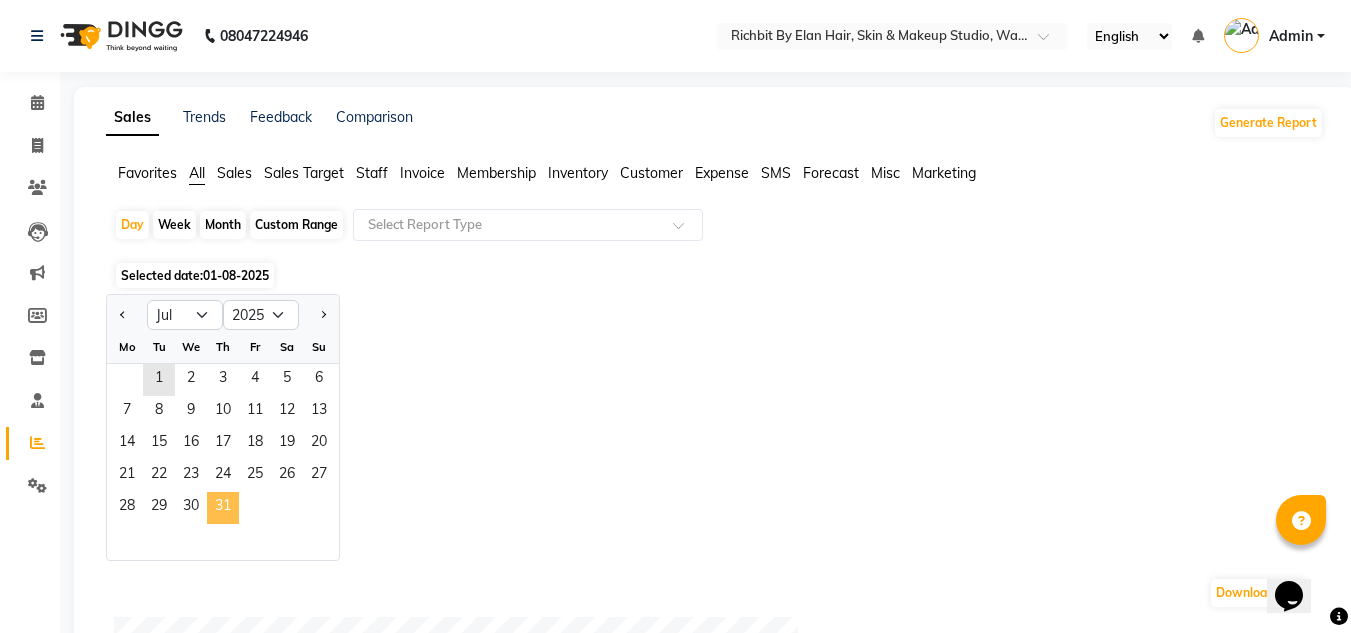 click on "31" 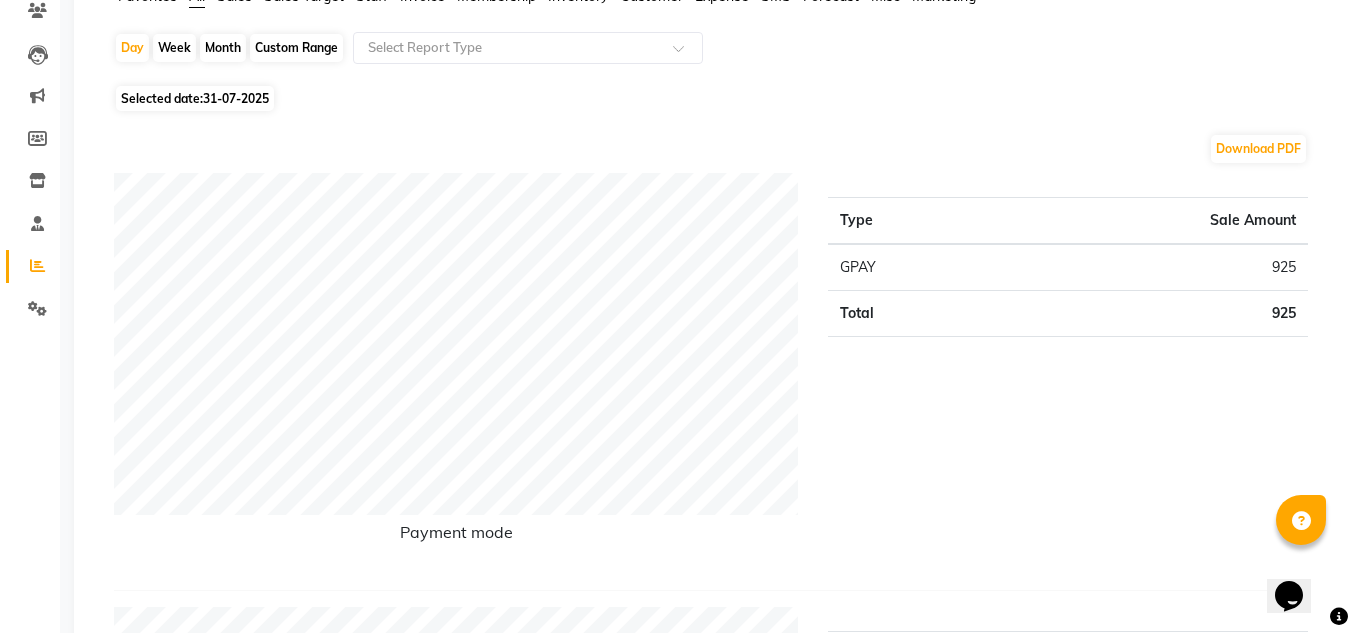 scroll, scrollTop: 0, scrollLeft: 0, axis: both 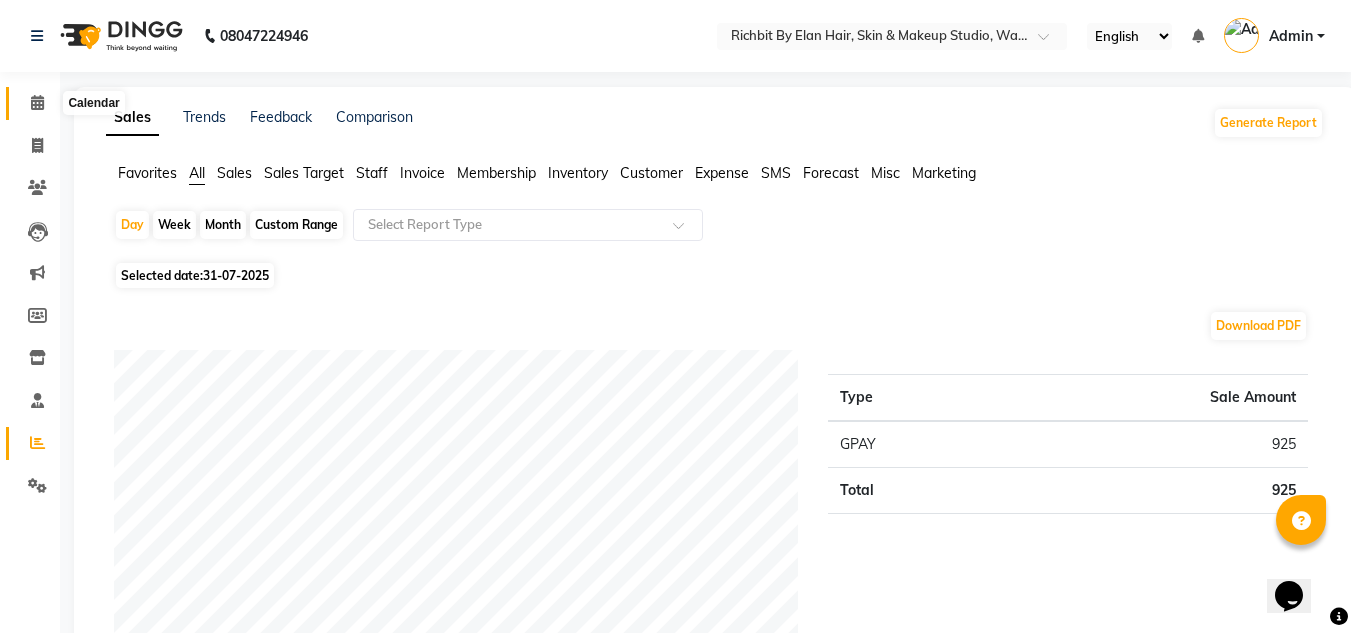 click 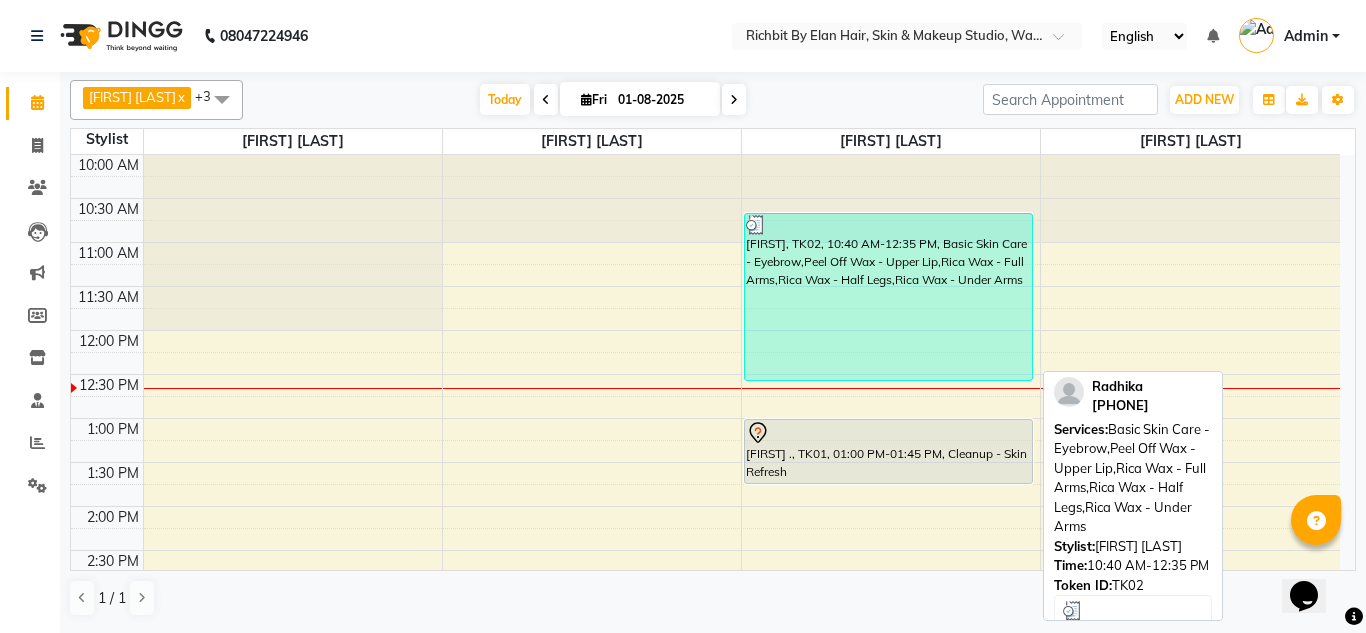 click on "[FIRST], [CODE], [TIME]-[TIME], [SERVICE] [SERVICE] - [SERVICE], [SERVICE] [SERVICE] - [SERVICE], [SERVICE] [SERVICE] - [SERVICE], [SERVICE] [SERVICE] - [SERVICE]" at bounding box center [888, 297] 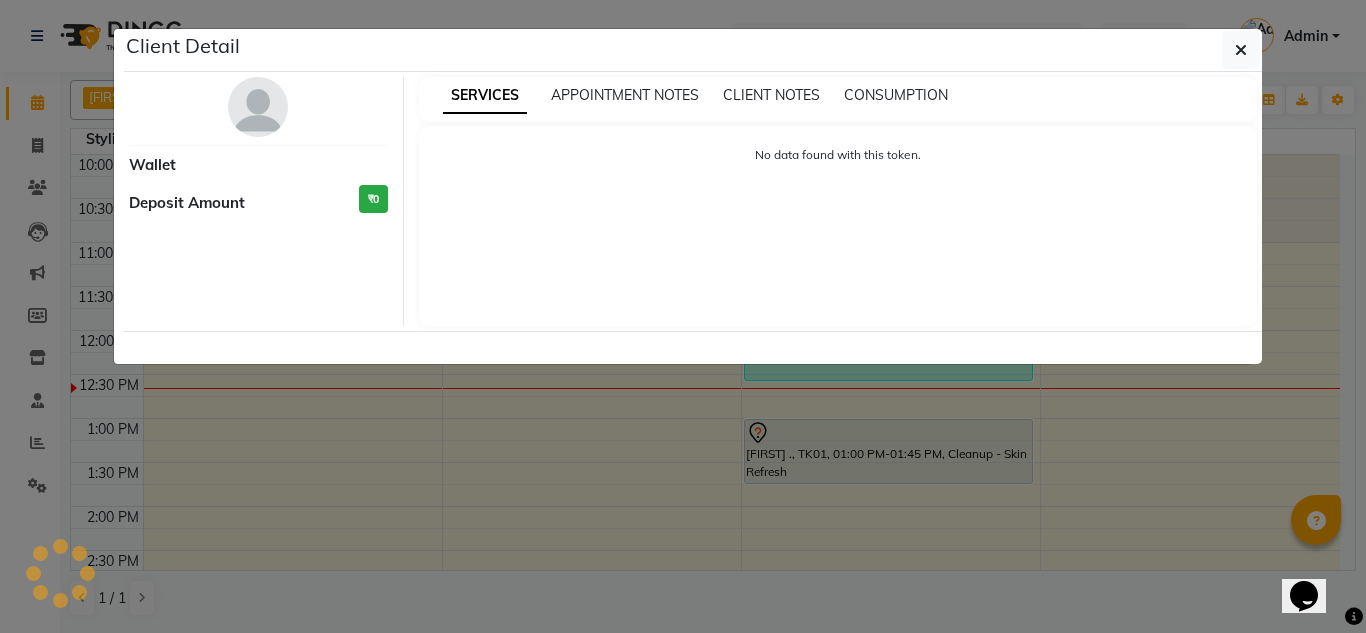 select on "3" 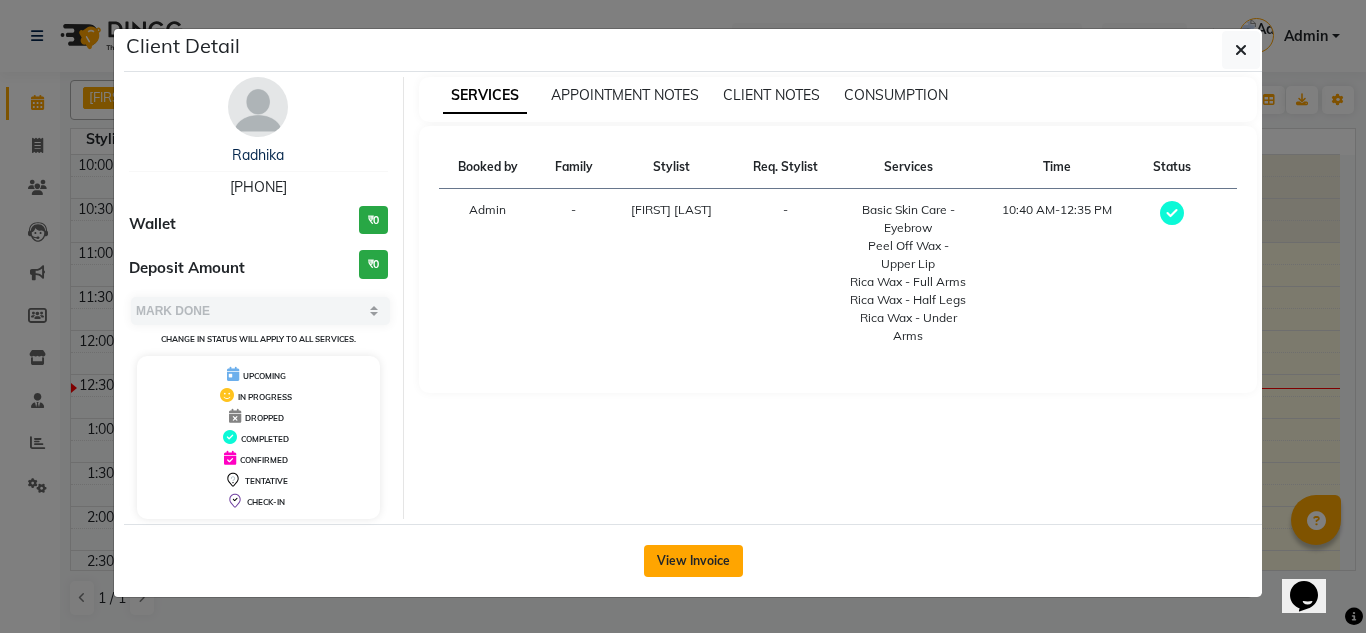 click on "View Invoice" 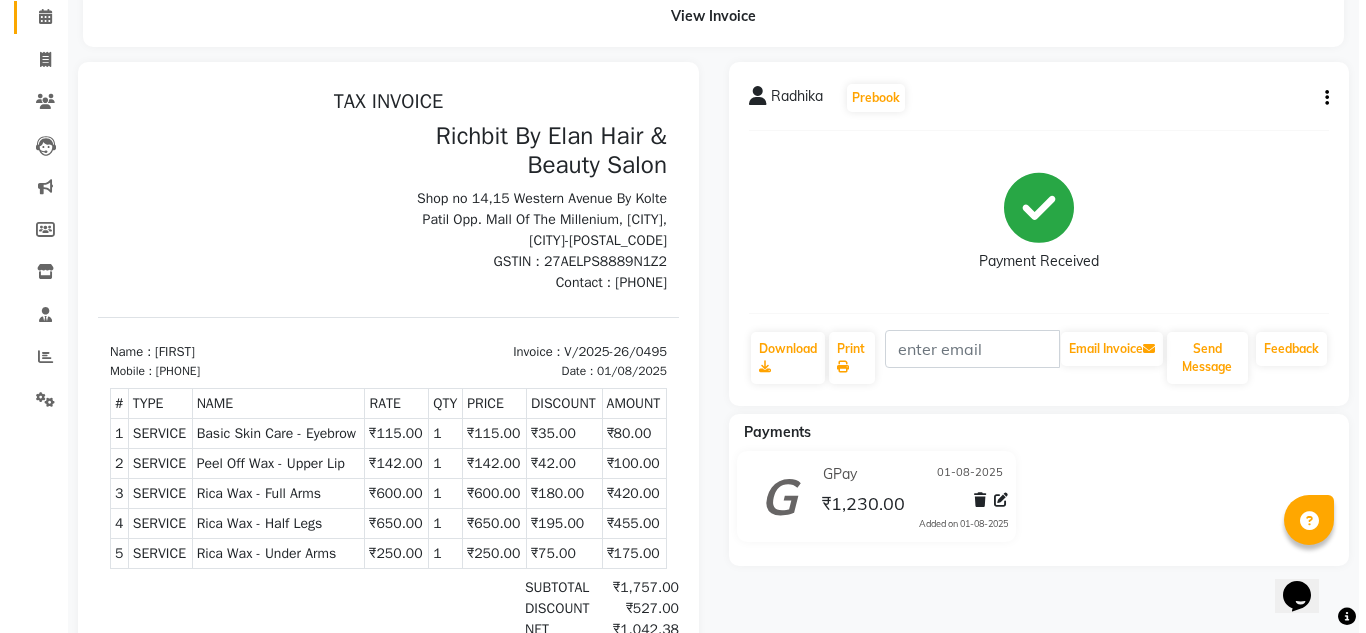 scroll, scrollTop: 0, scrollLeft: 0, axis: both 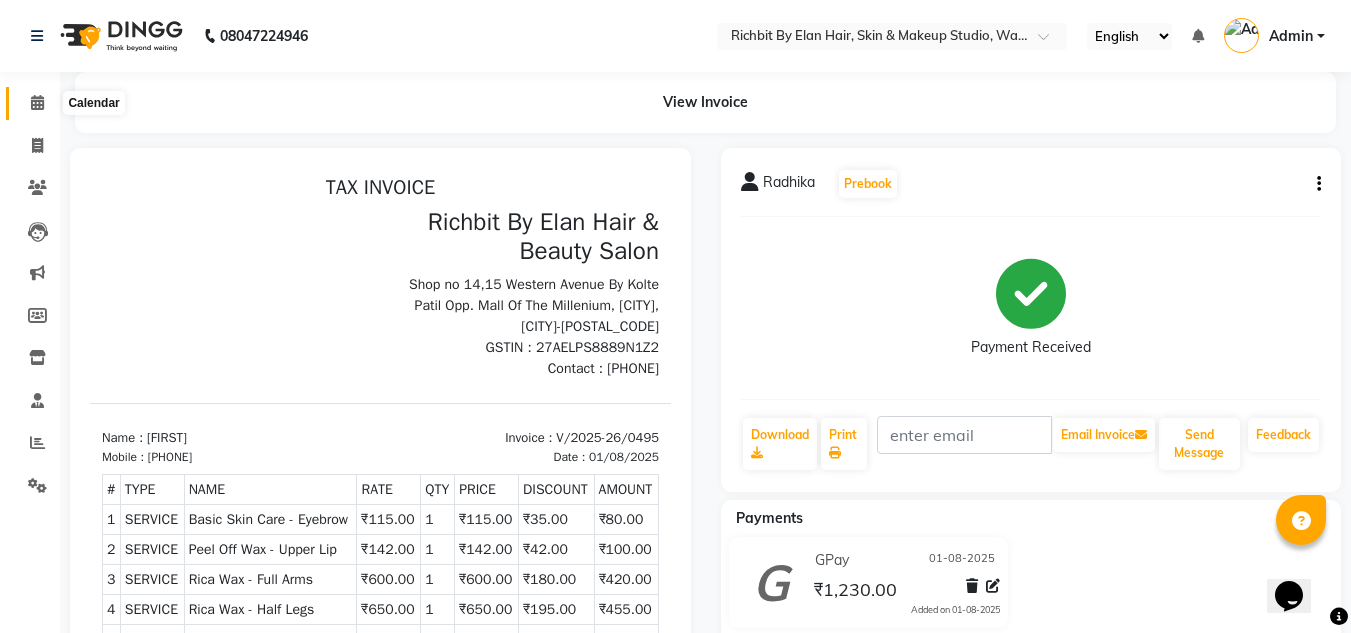 click 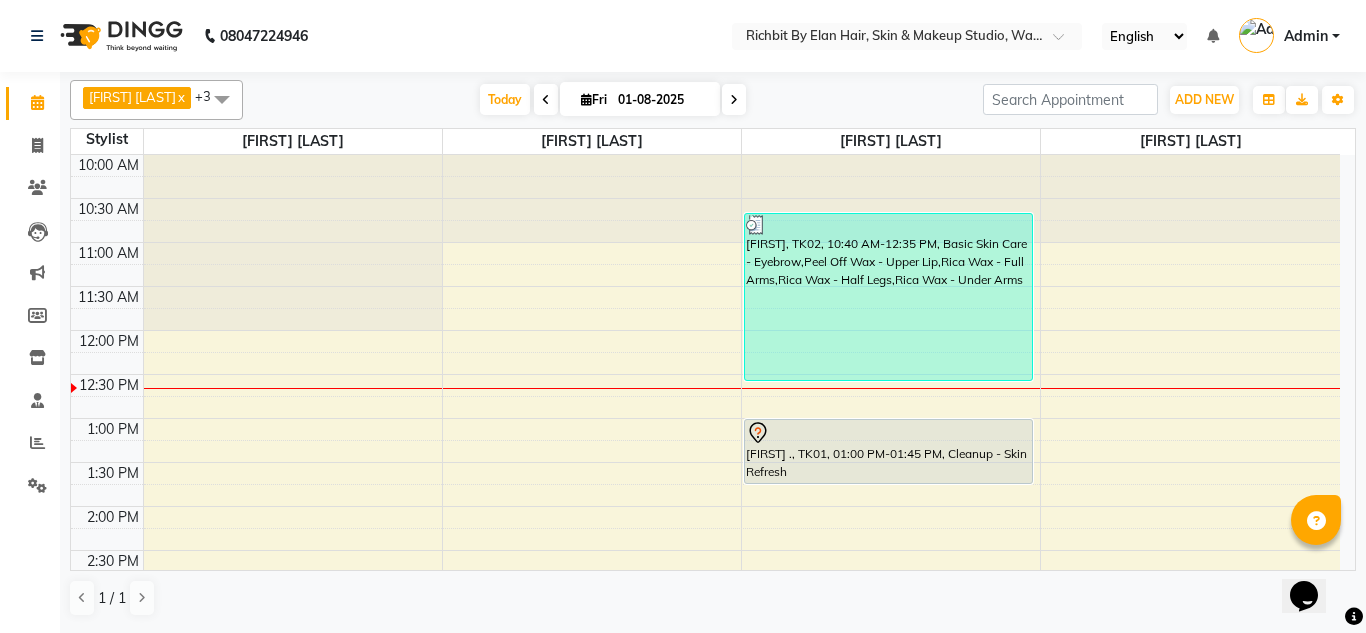 click at bounding box center [546, 100] 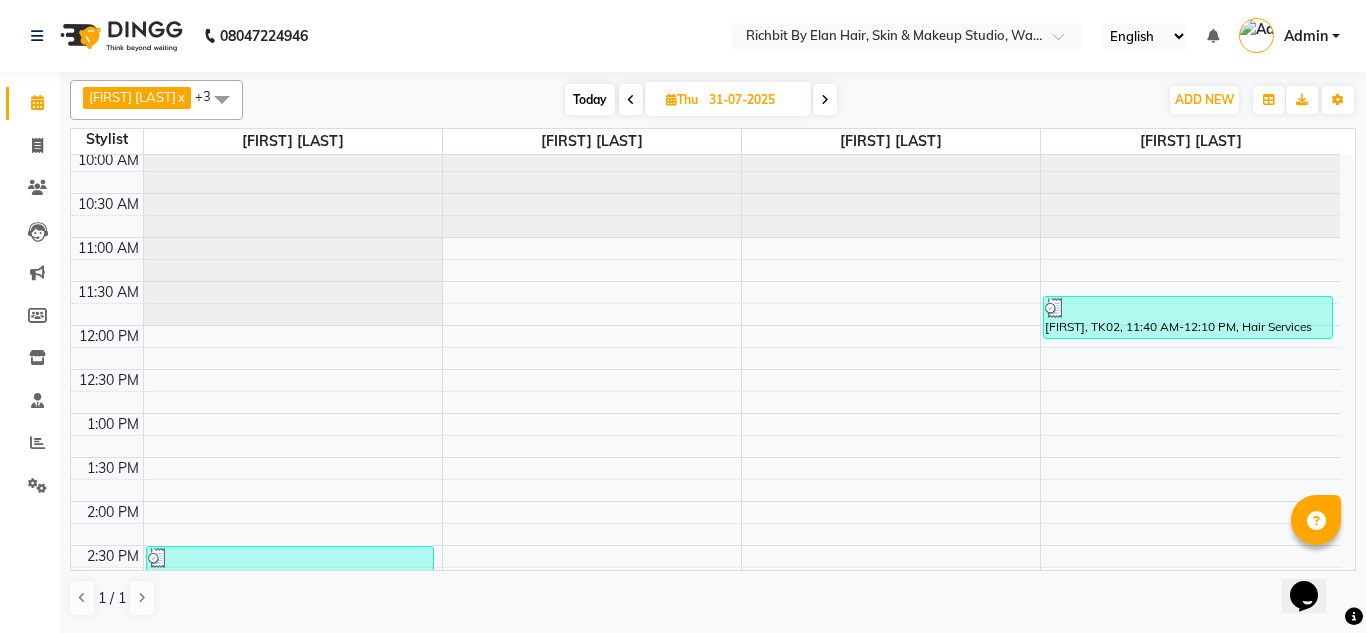 scroll, scrollTop: 0, scrollLeft: 0, axis: both 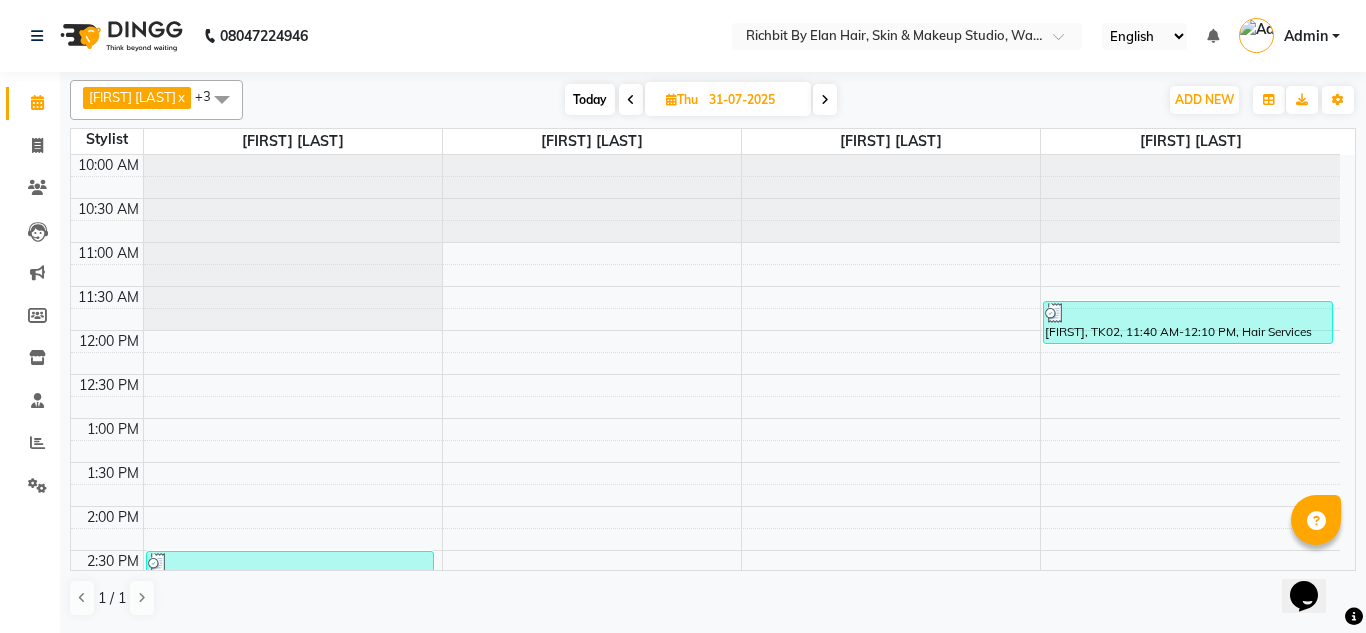 click at bounding box center [825, 100] 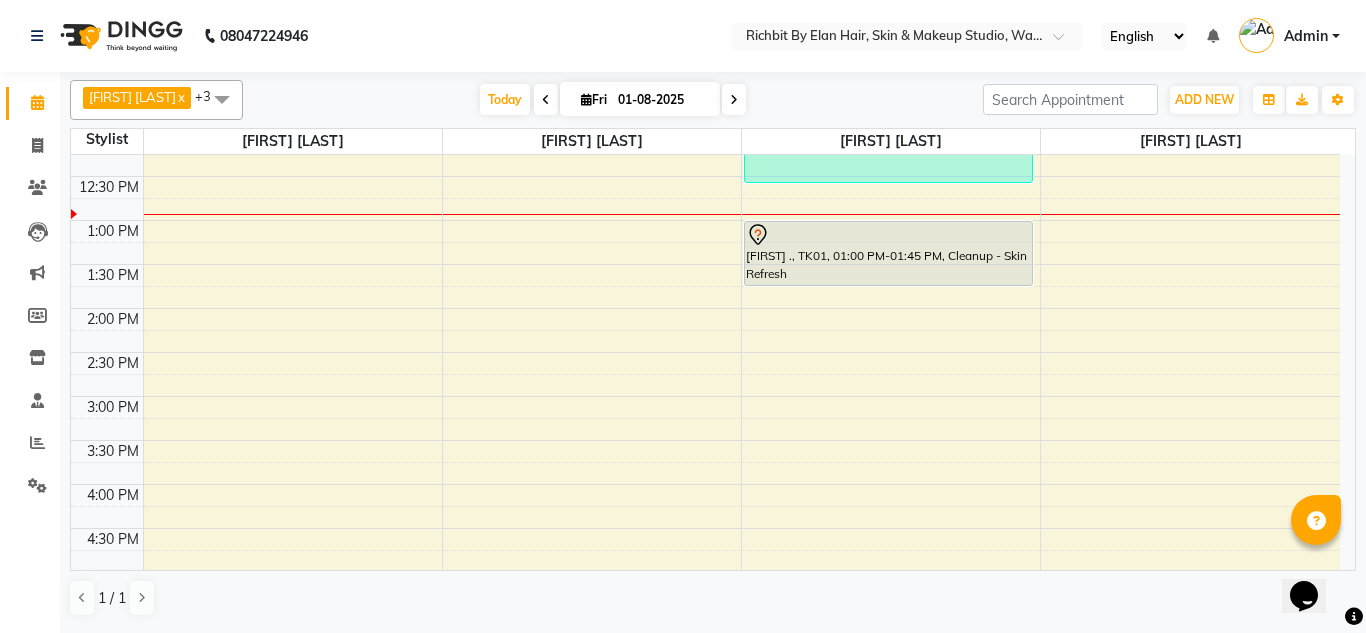 scroll, scrollTop: 177, scrollLeft: 0, axis: vertical 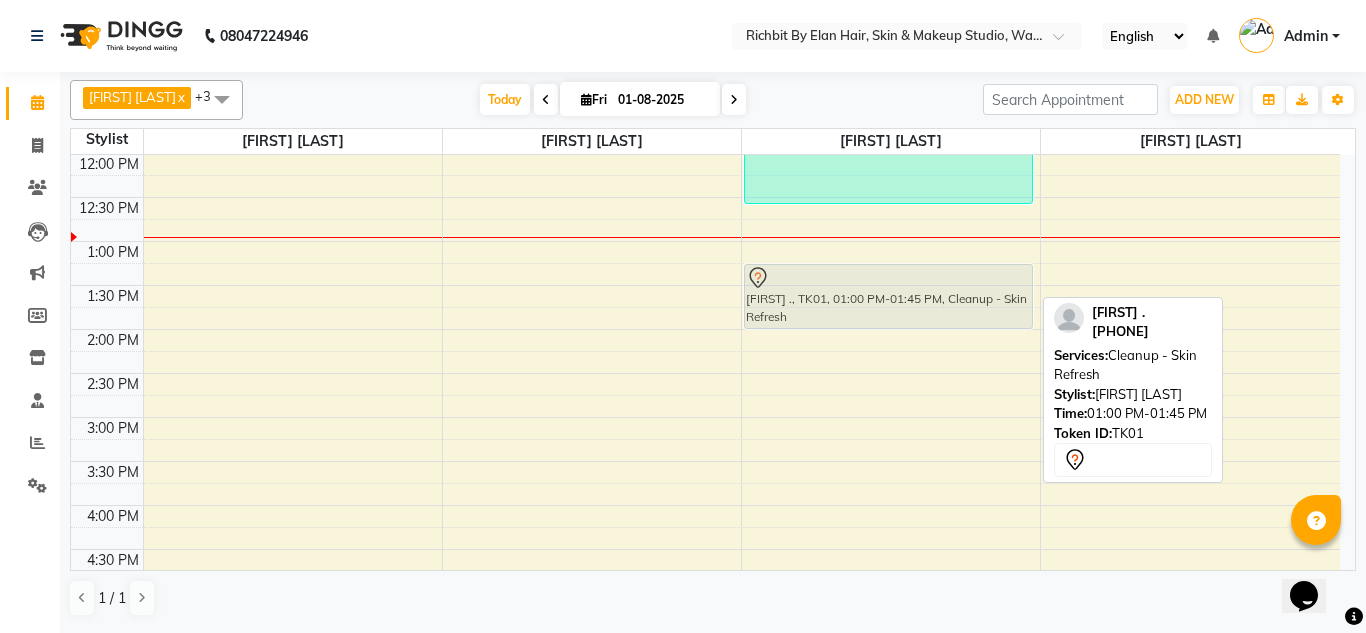drag, startPoint x: 817, startPoint y: 272, endPoint x: 823, endPoint y: 301, distance: 29.614185 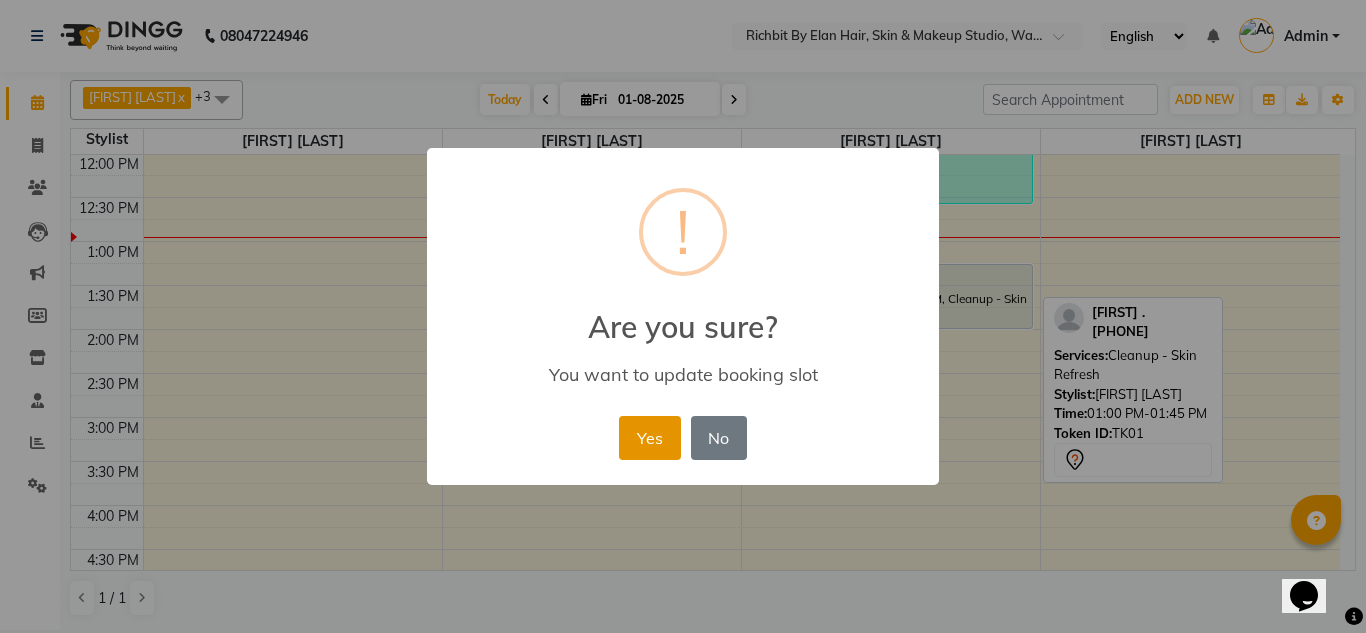 click on "Yes" at bounding box center [649, 438] 